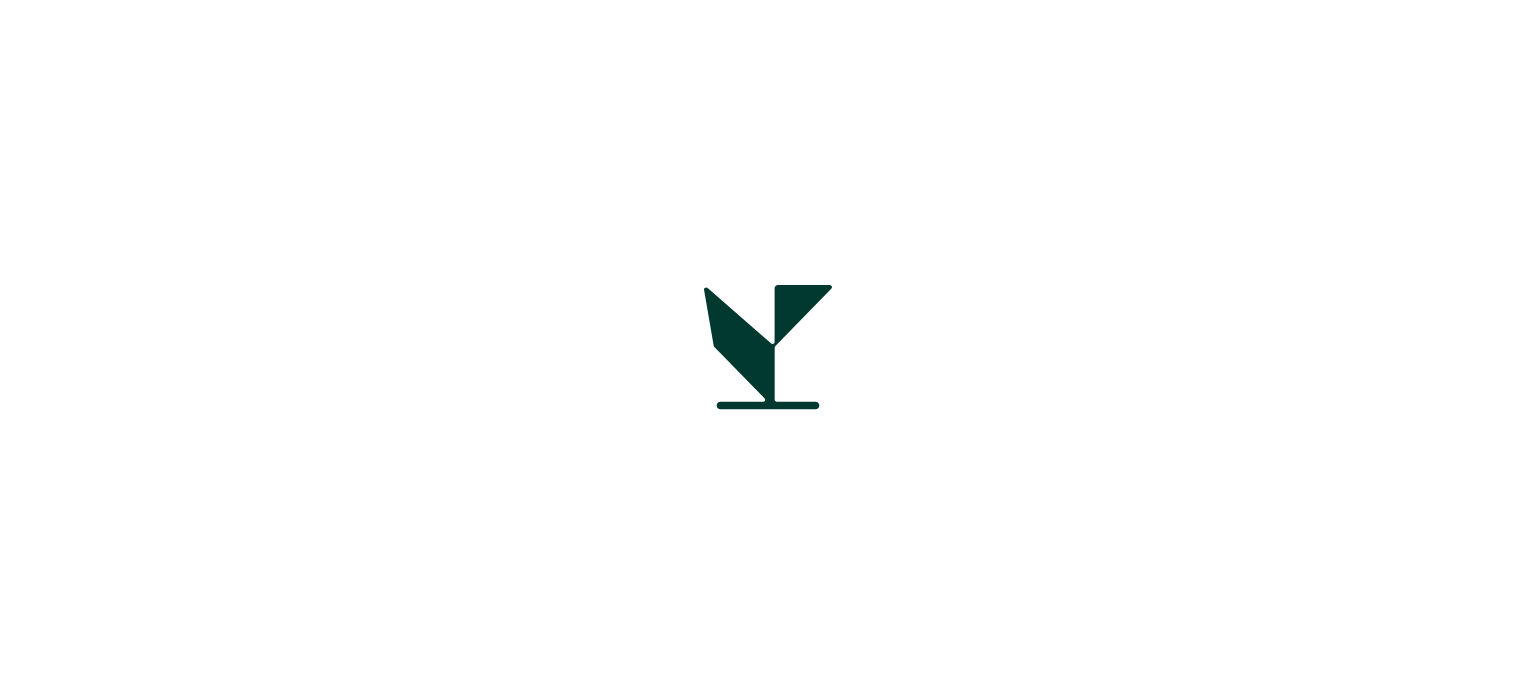 scroll, scrollTop: 0, scrollLeft: 0, axis: both 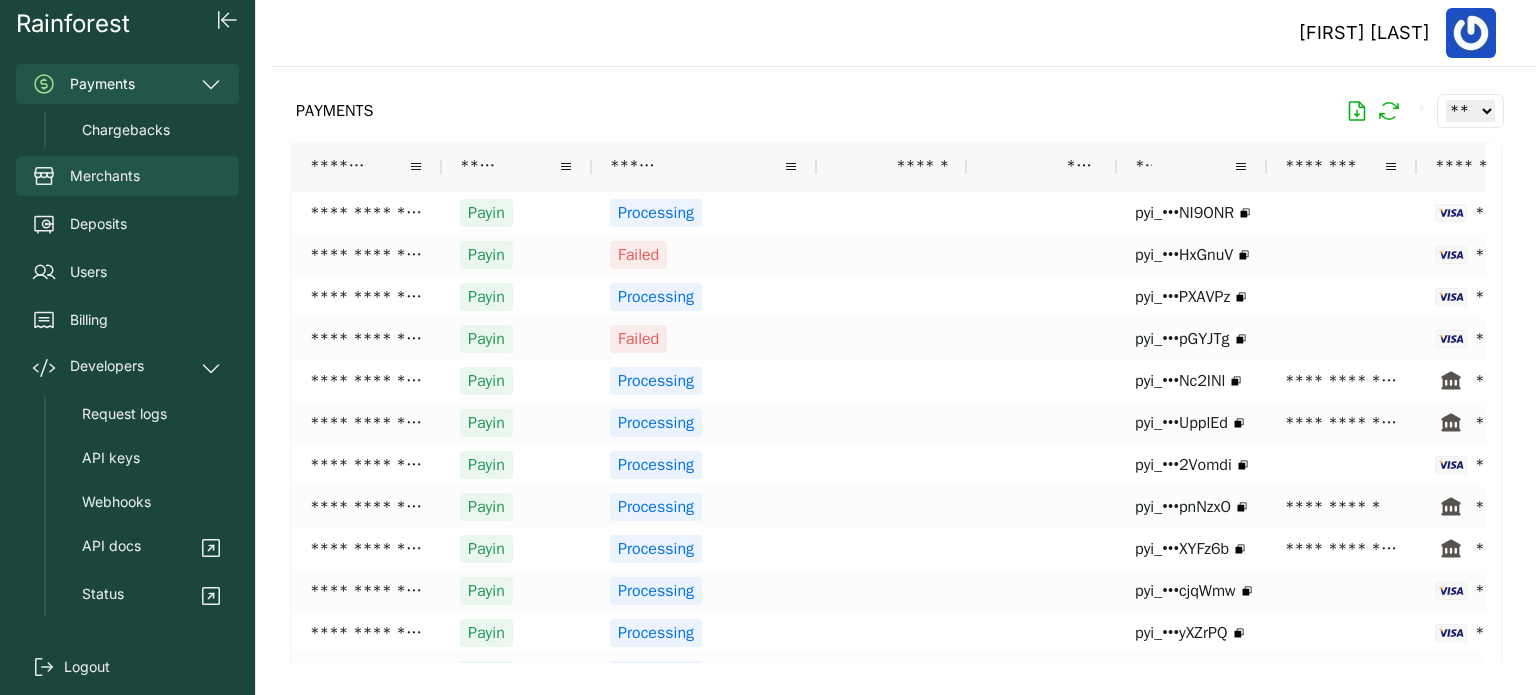 click on "Merchants" at bounding box center [127, 176] 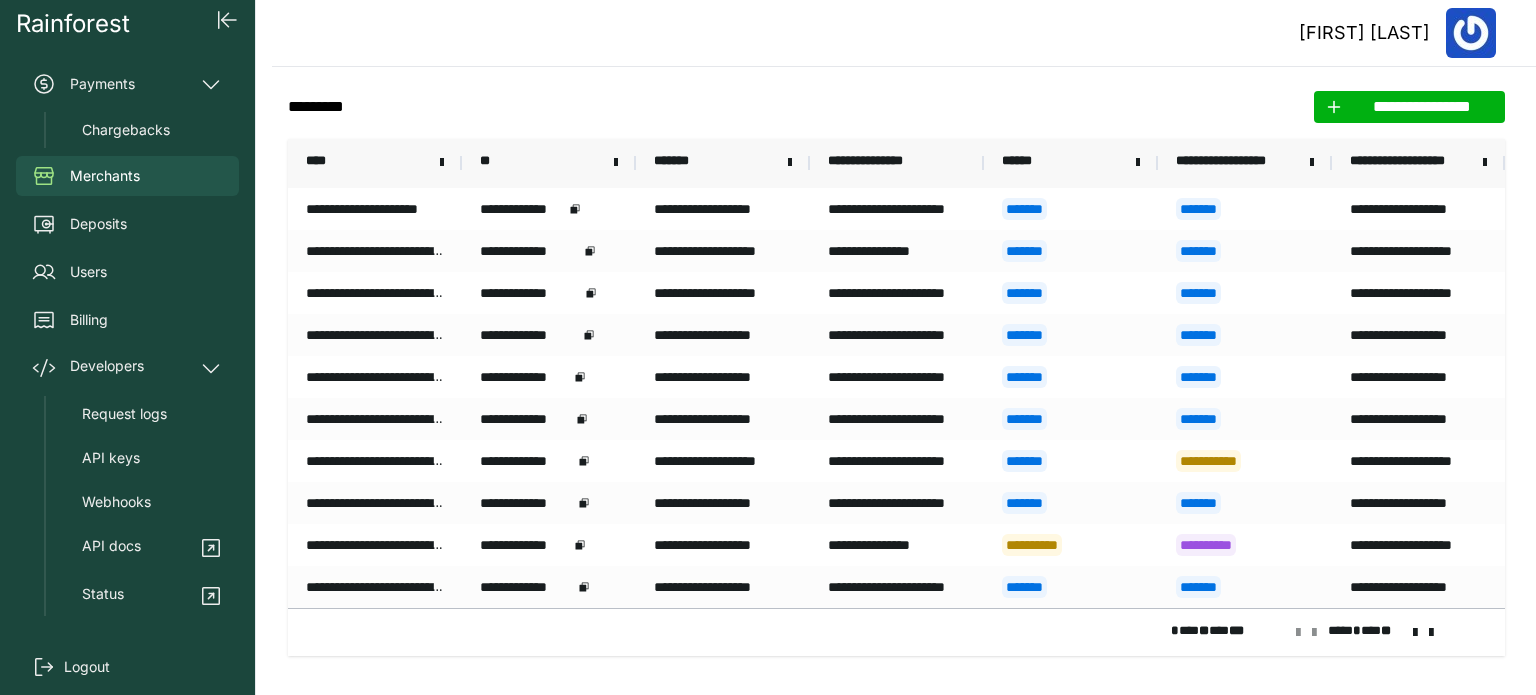 click on "****" at bounding box center [375, 163] 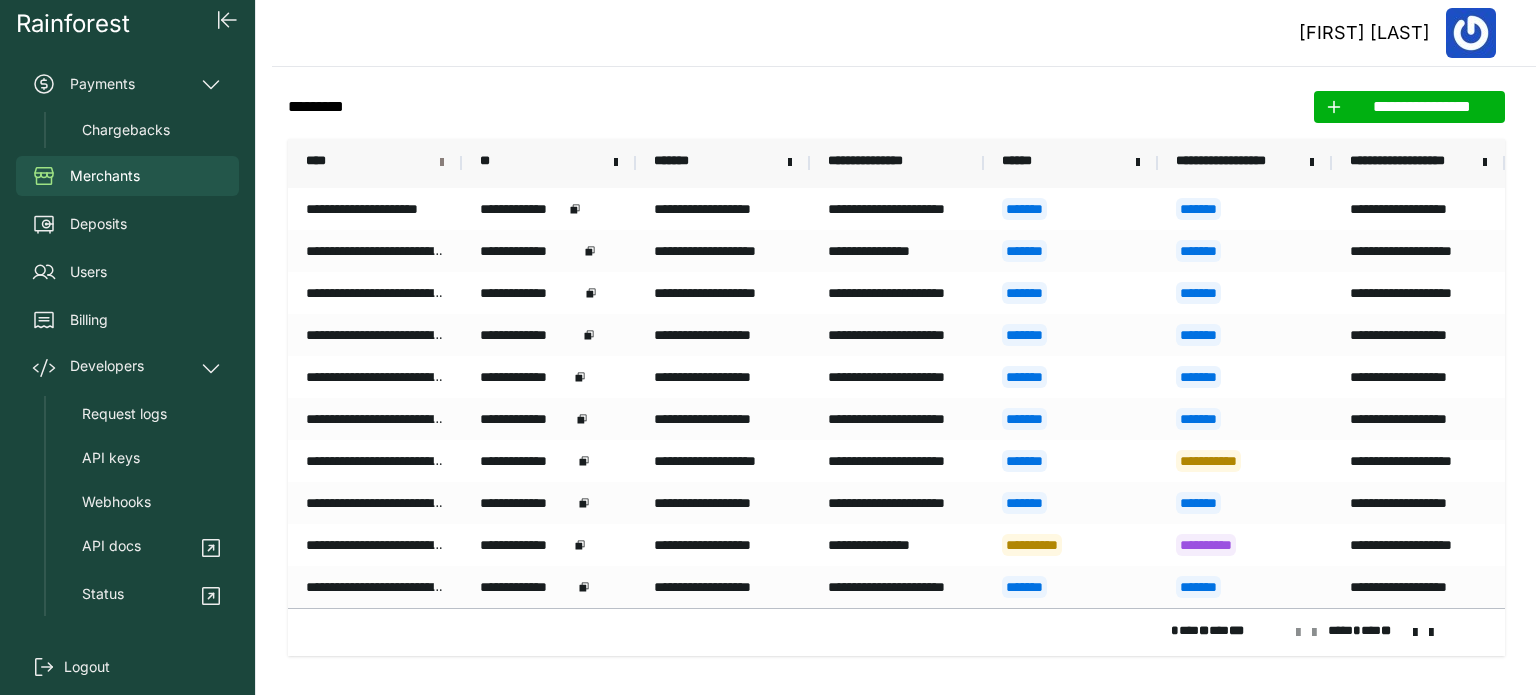 click at bounding box center (442, 163) 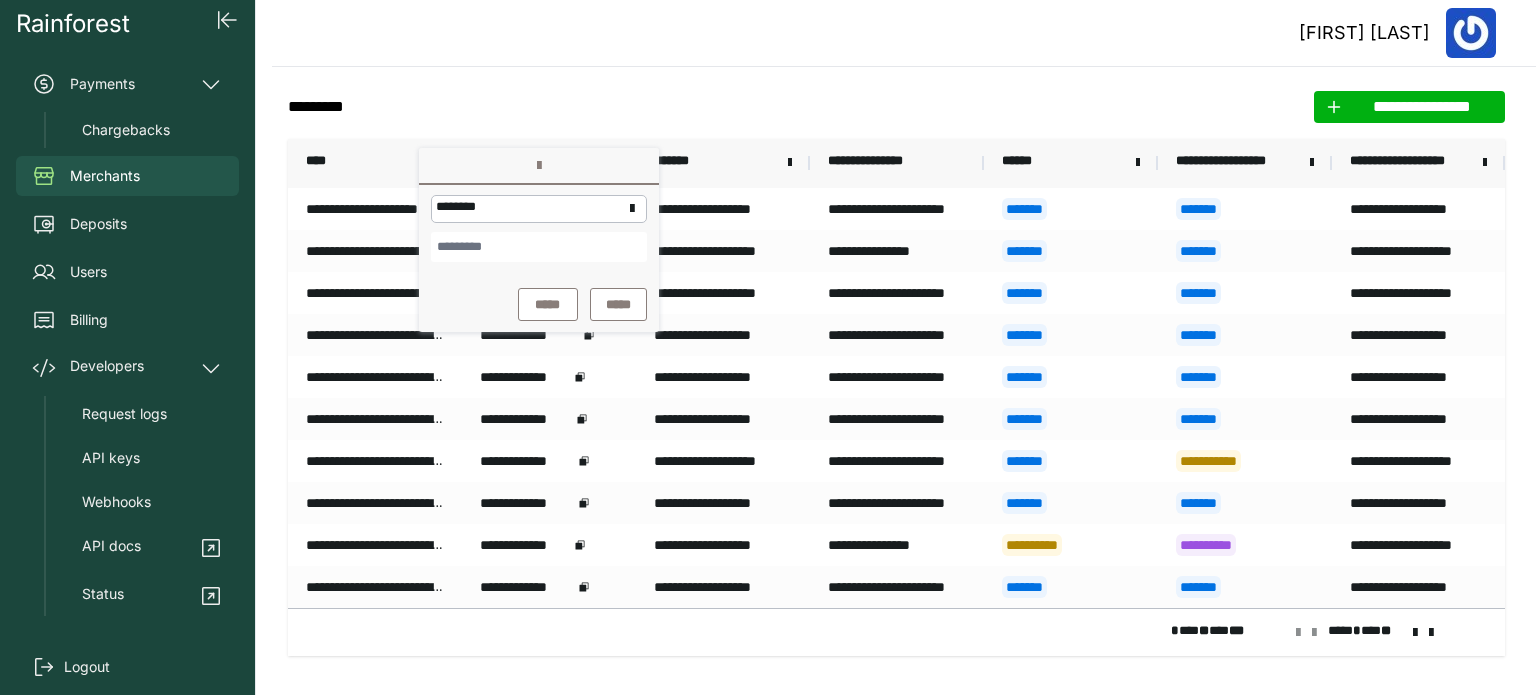 type on "*" 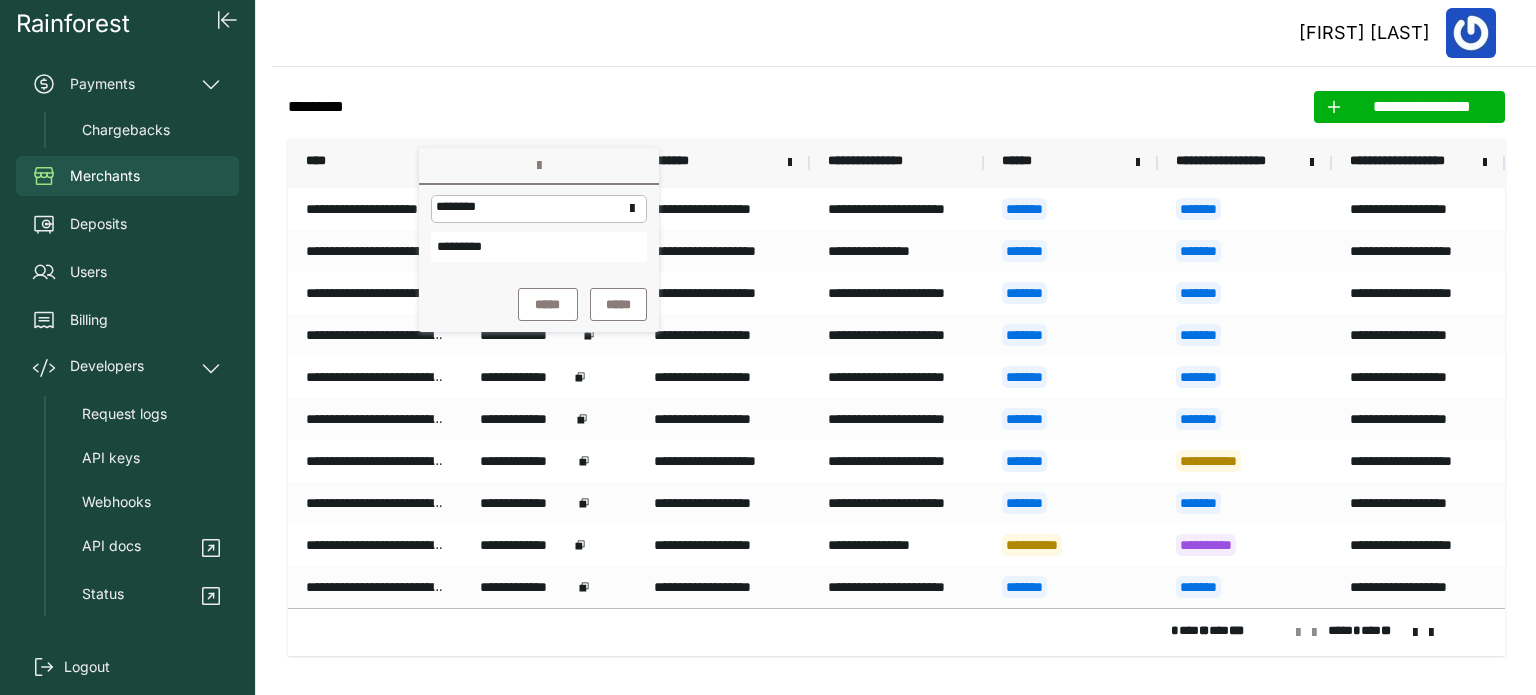 type on "*********" 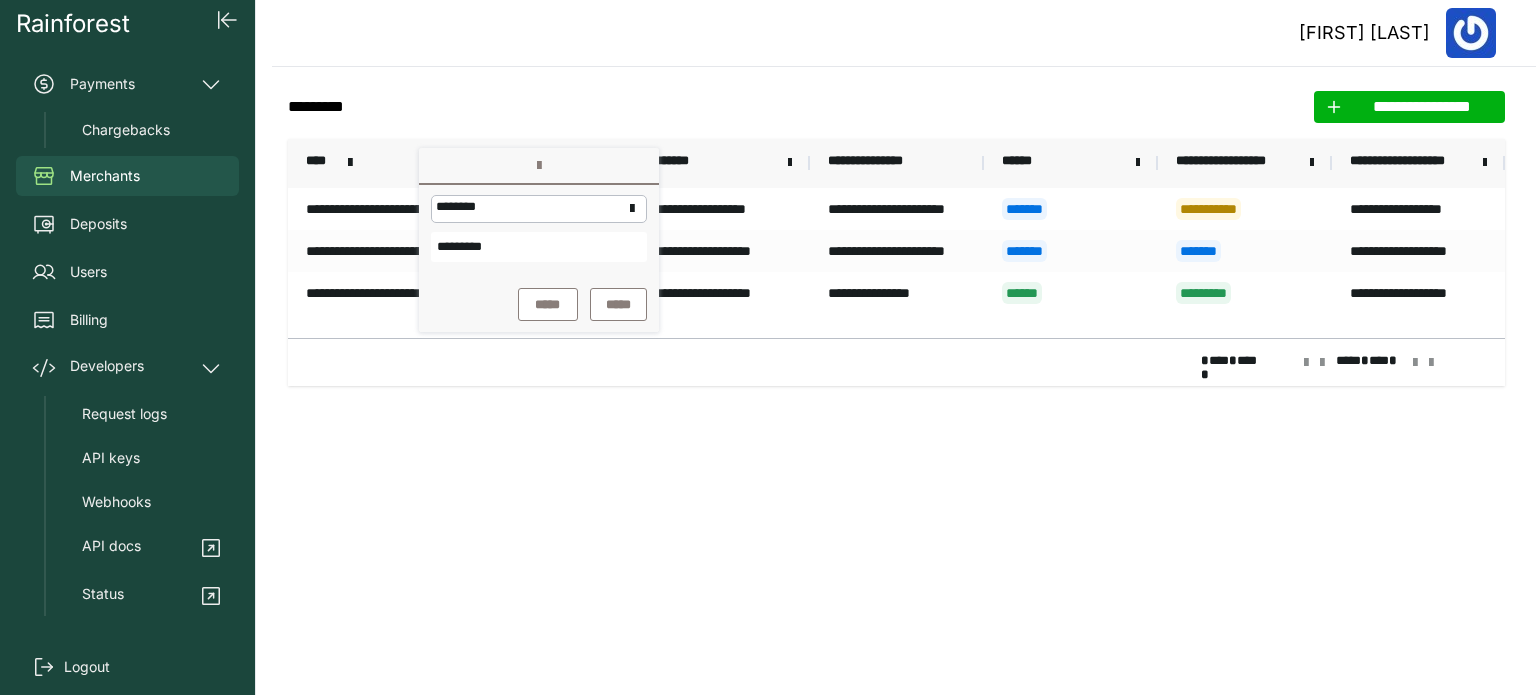 click on "**********" 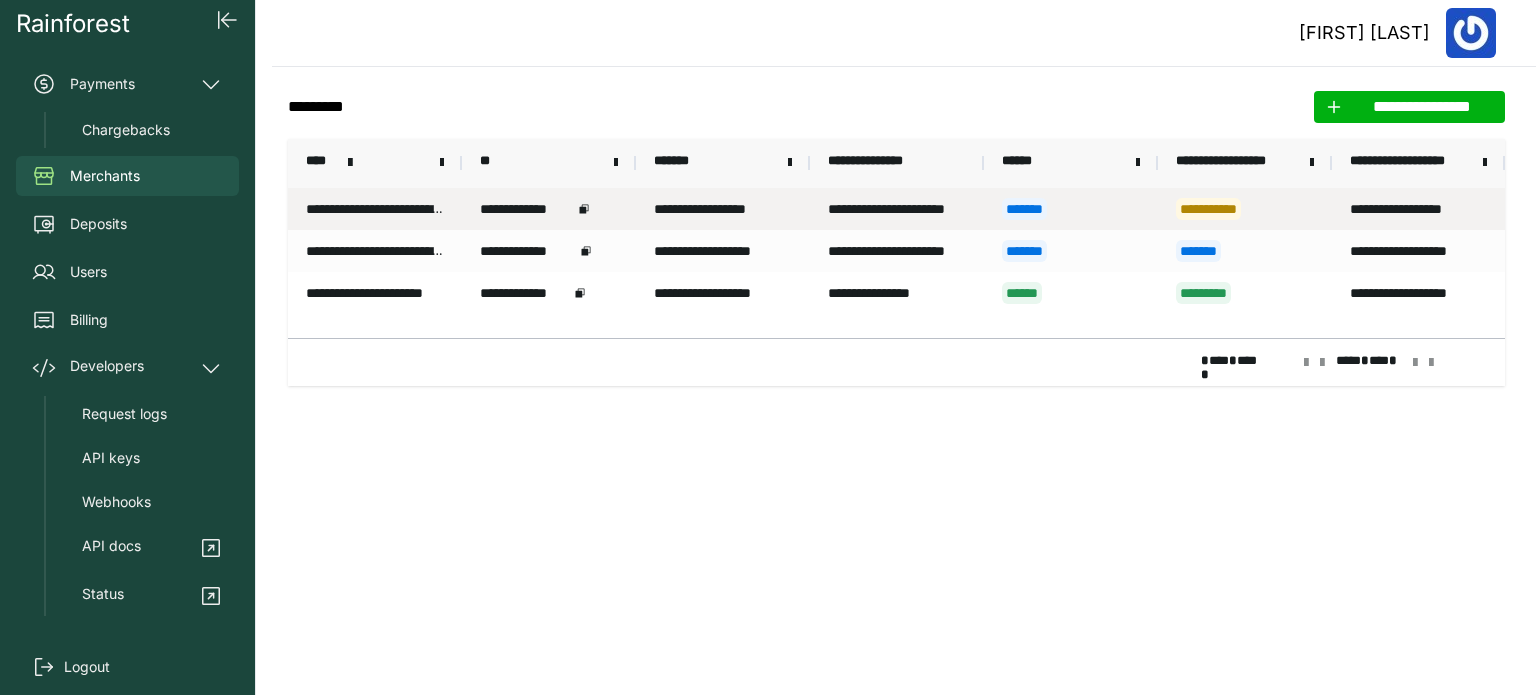 click on "**********" at bounding box center (526, 209) 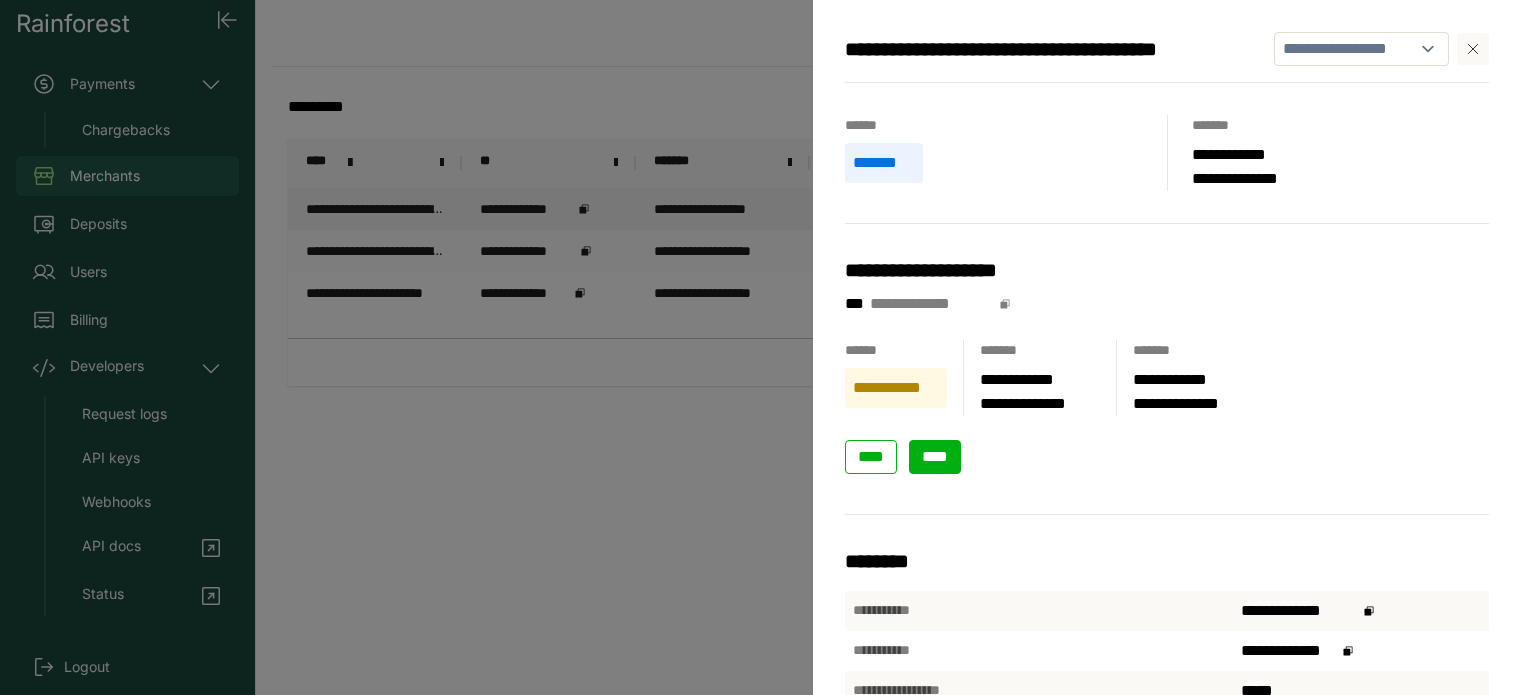click on "****" at bounding box center (935, 457) 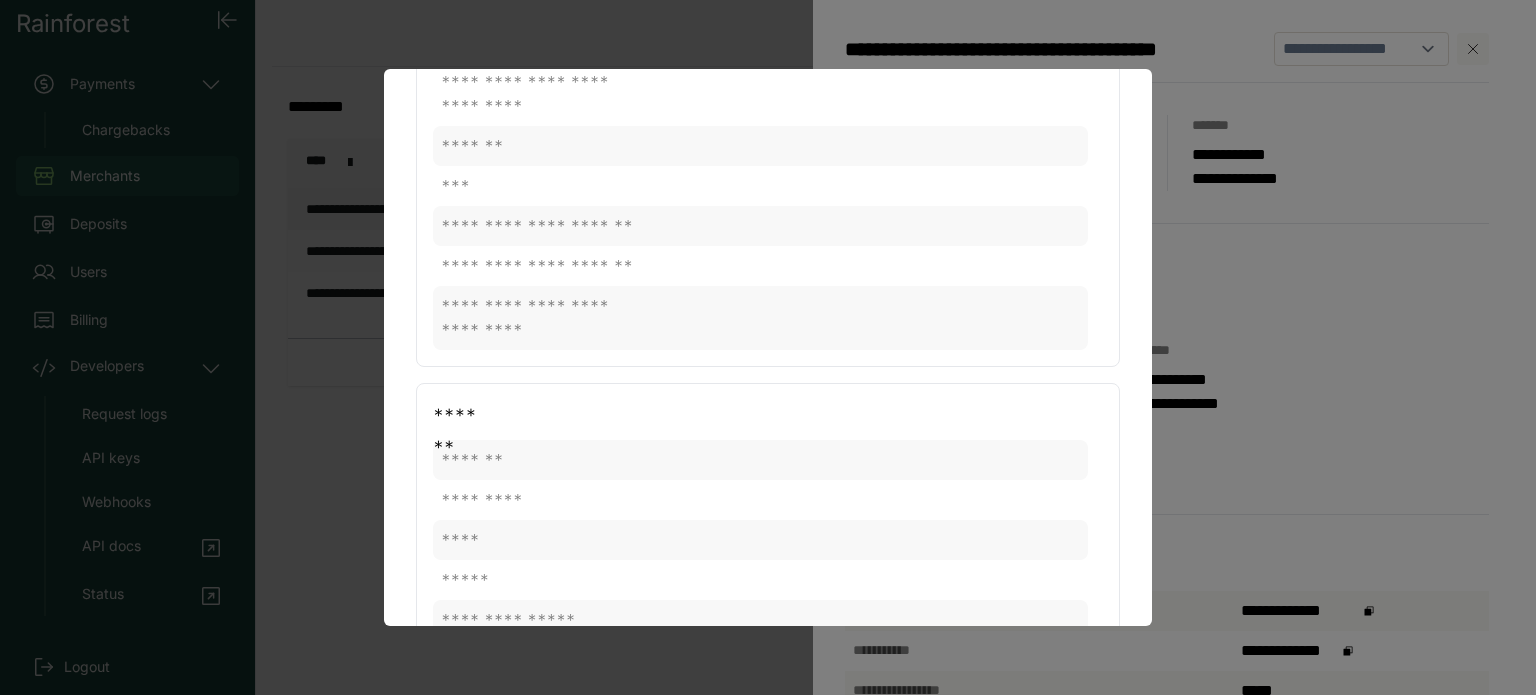 scroll, scrollTop: 0, scrollLeft: 0, axis: both 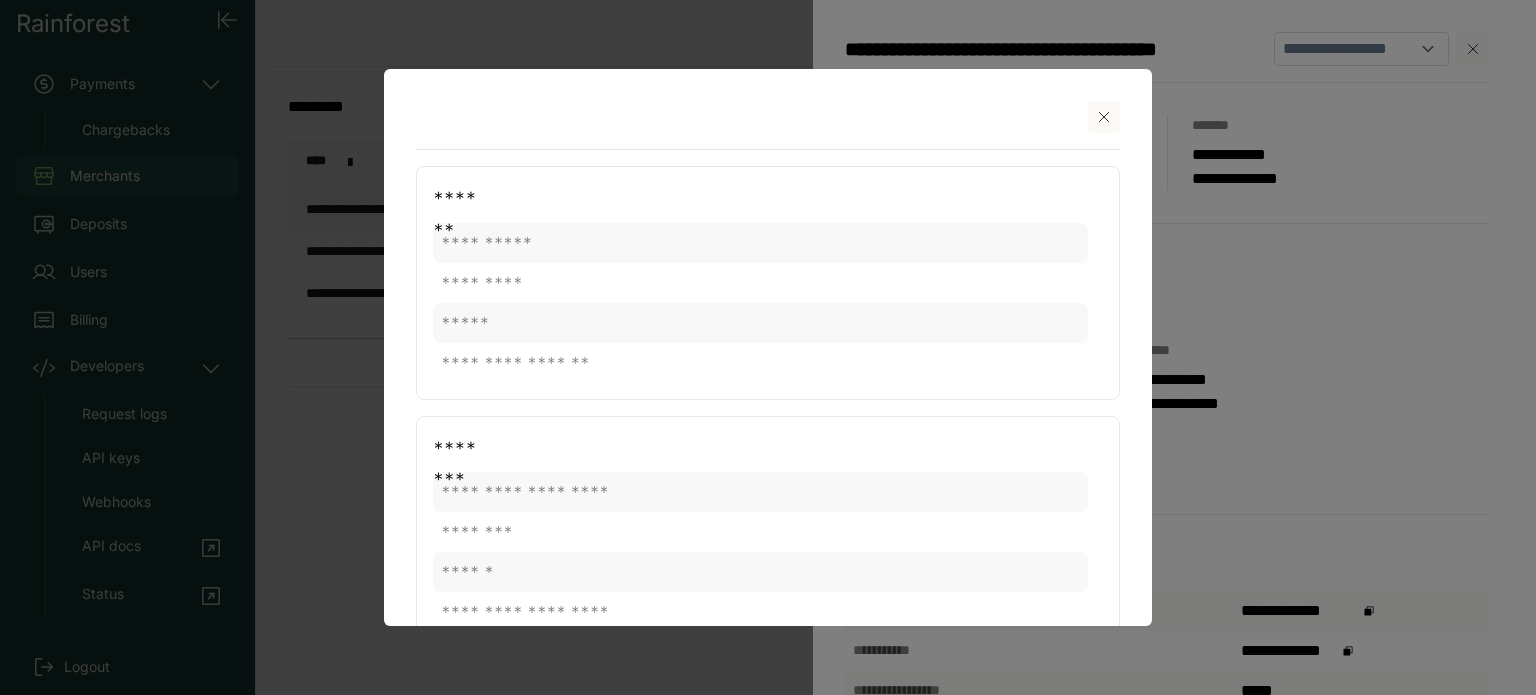 click 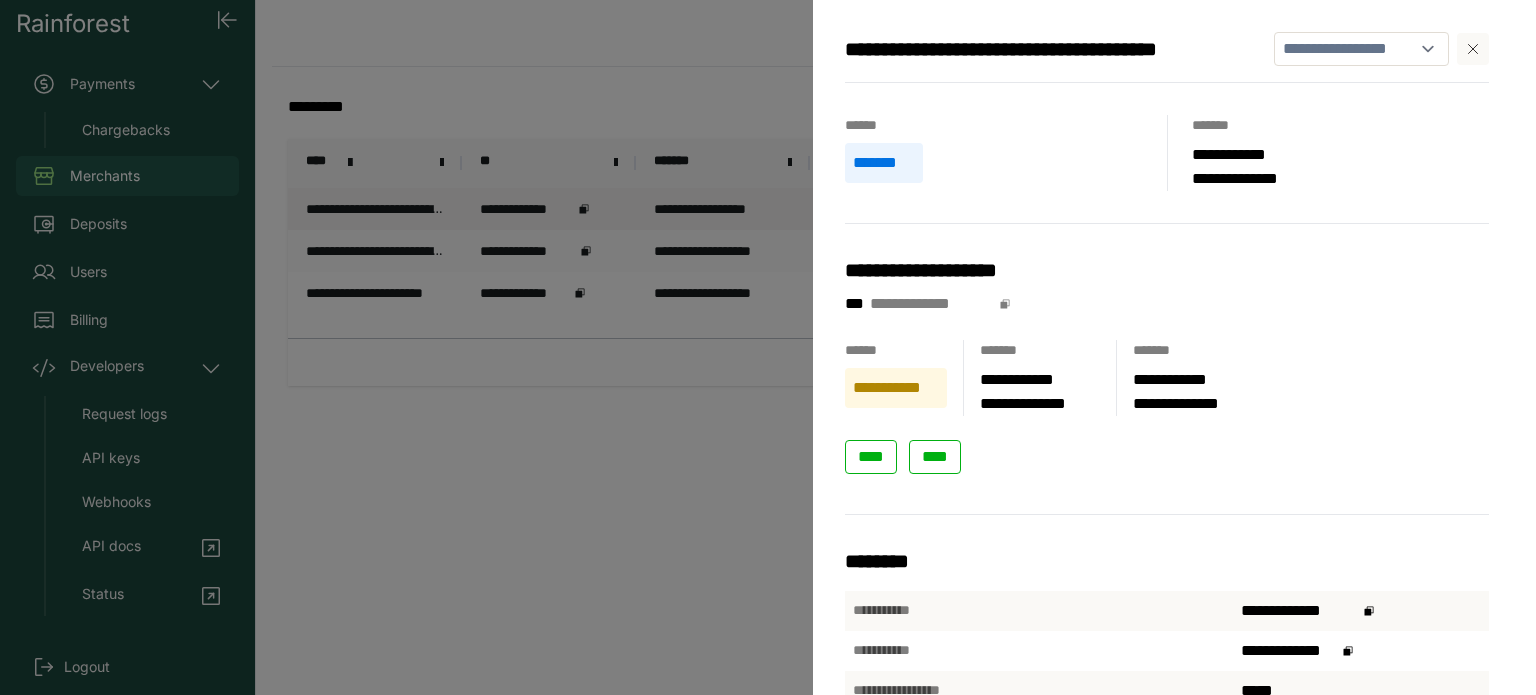 click on "**********" at bounding box center (768, 347) 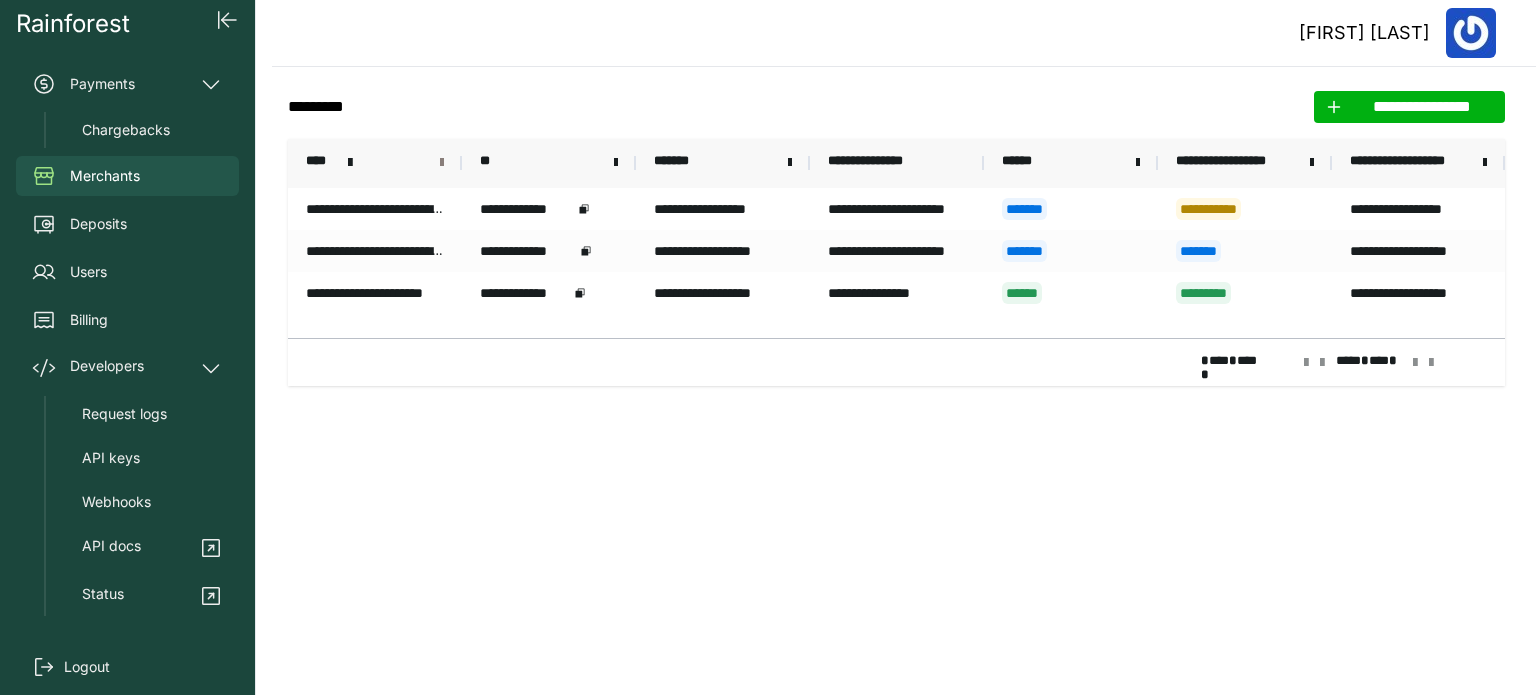 click at bounding box center [442, 163] 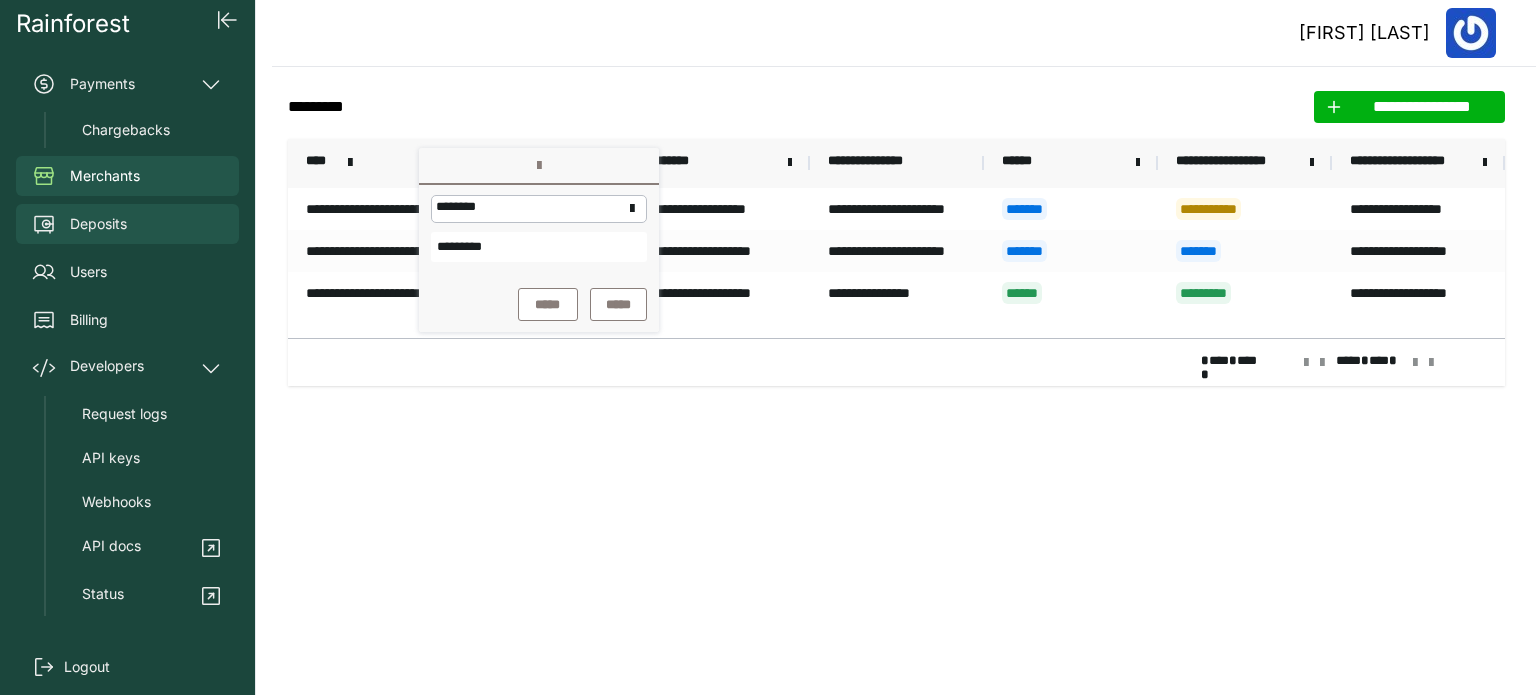 drag, startPoint x: 509, startPoint y: 248, endPoint x: 200, endPoint y: 213, distance: 310.9759 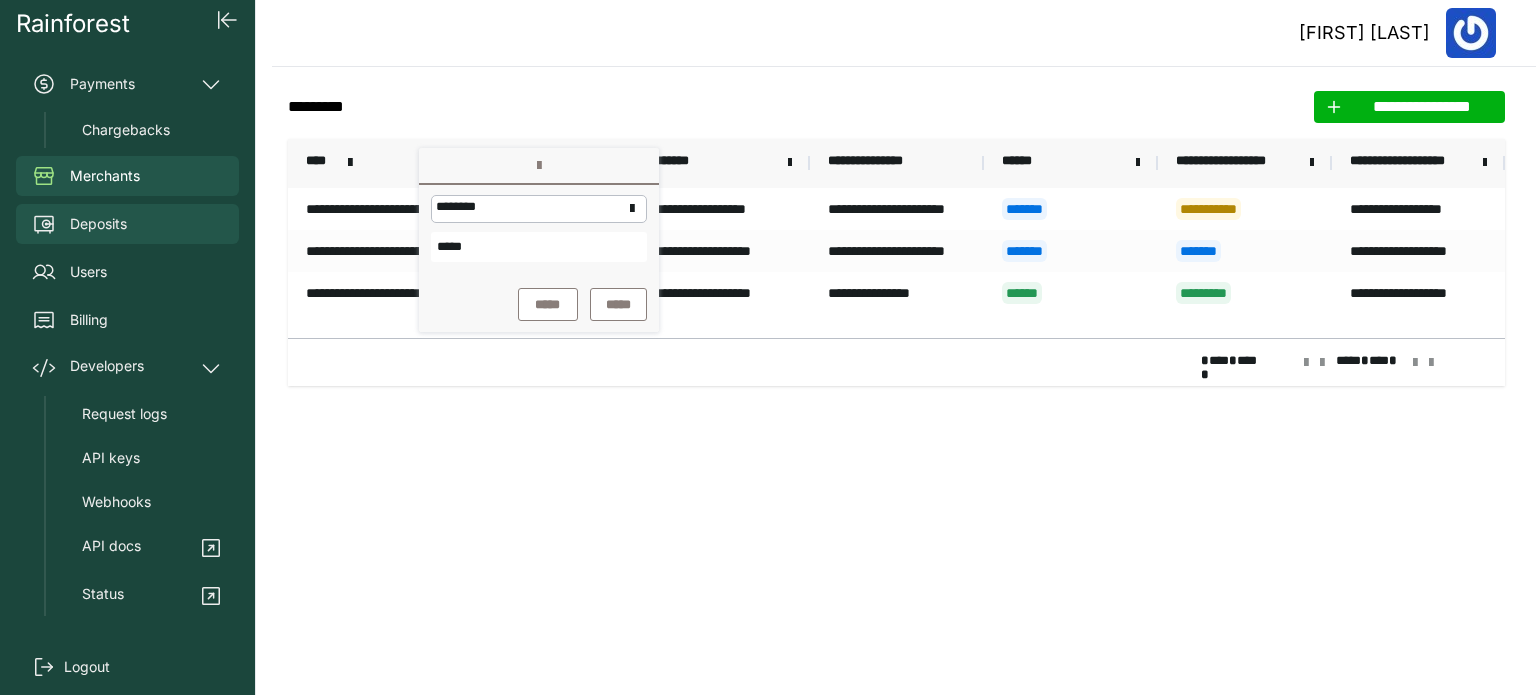 type on "*****" 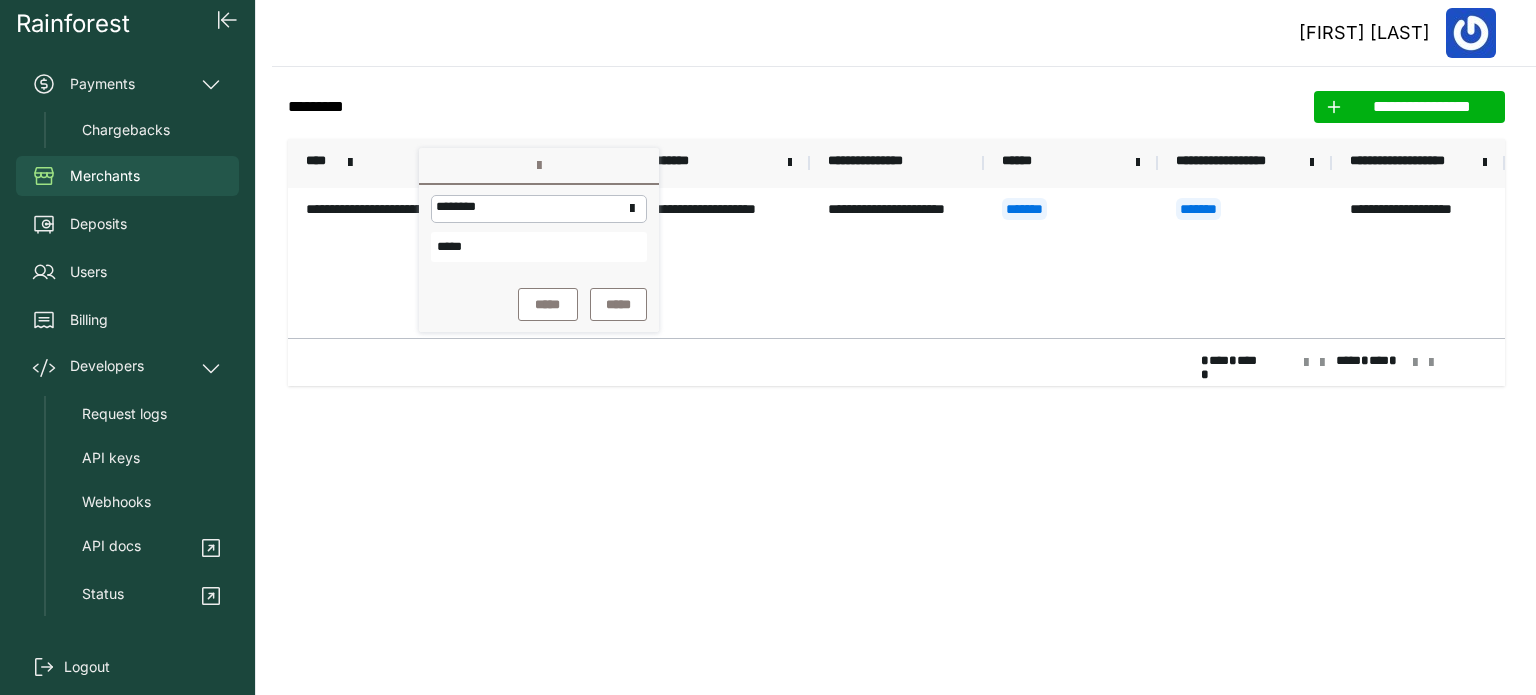click on "Merchants" at bounding box center [127, 176] 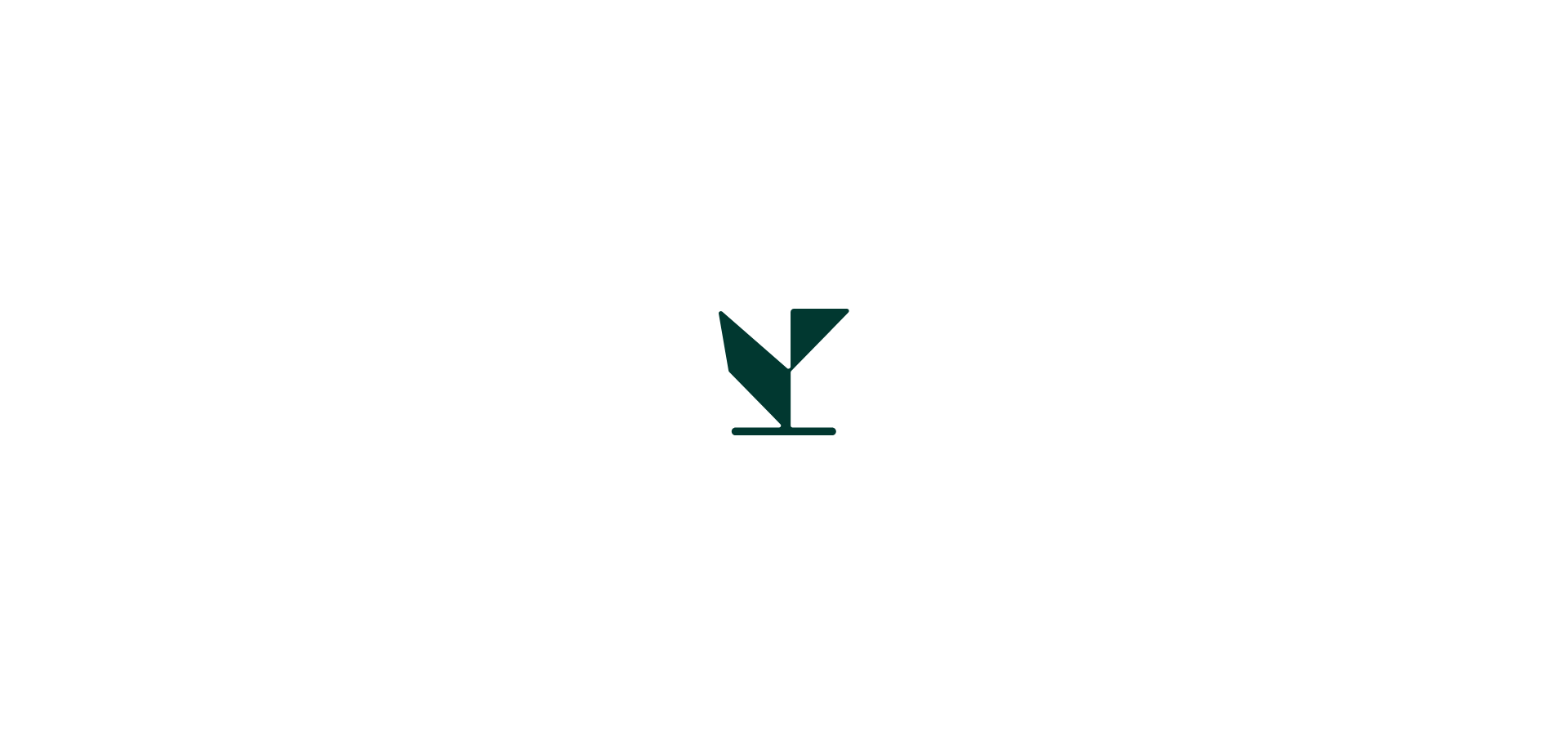 scroll, scrollTop: 0, scrollLeft: 0, axis: both 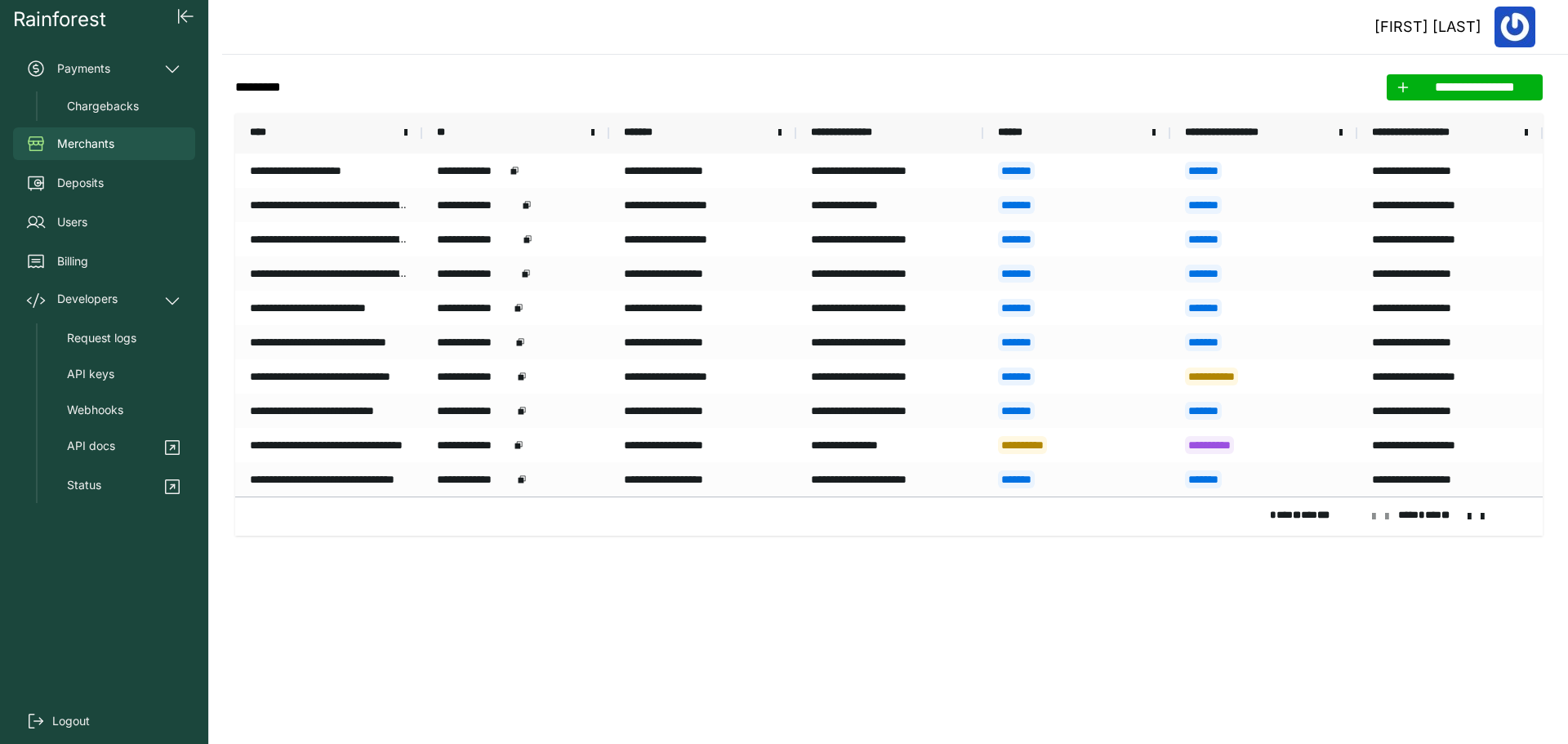 click on "**********" at bounding box center (1257, 133) 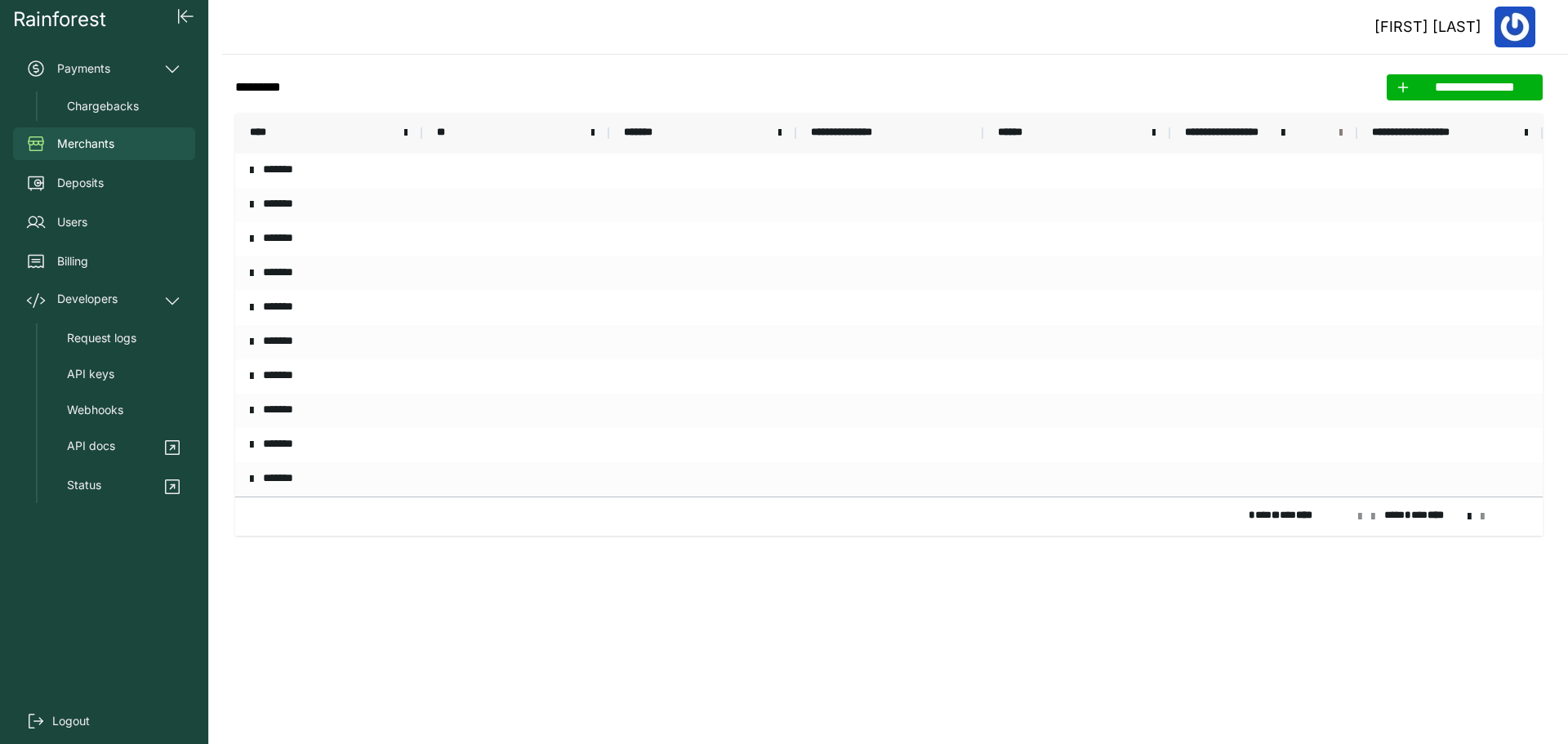click at bounding box center [1341, 133] 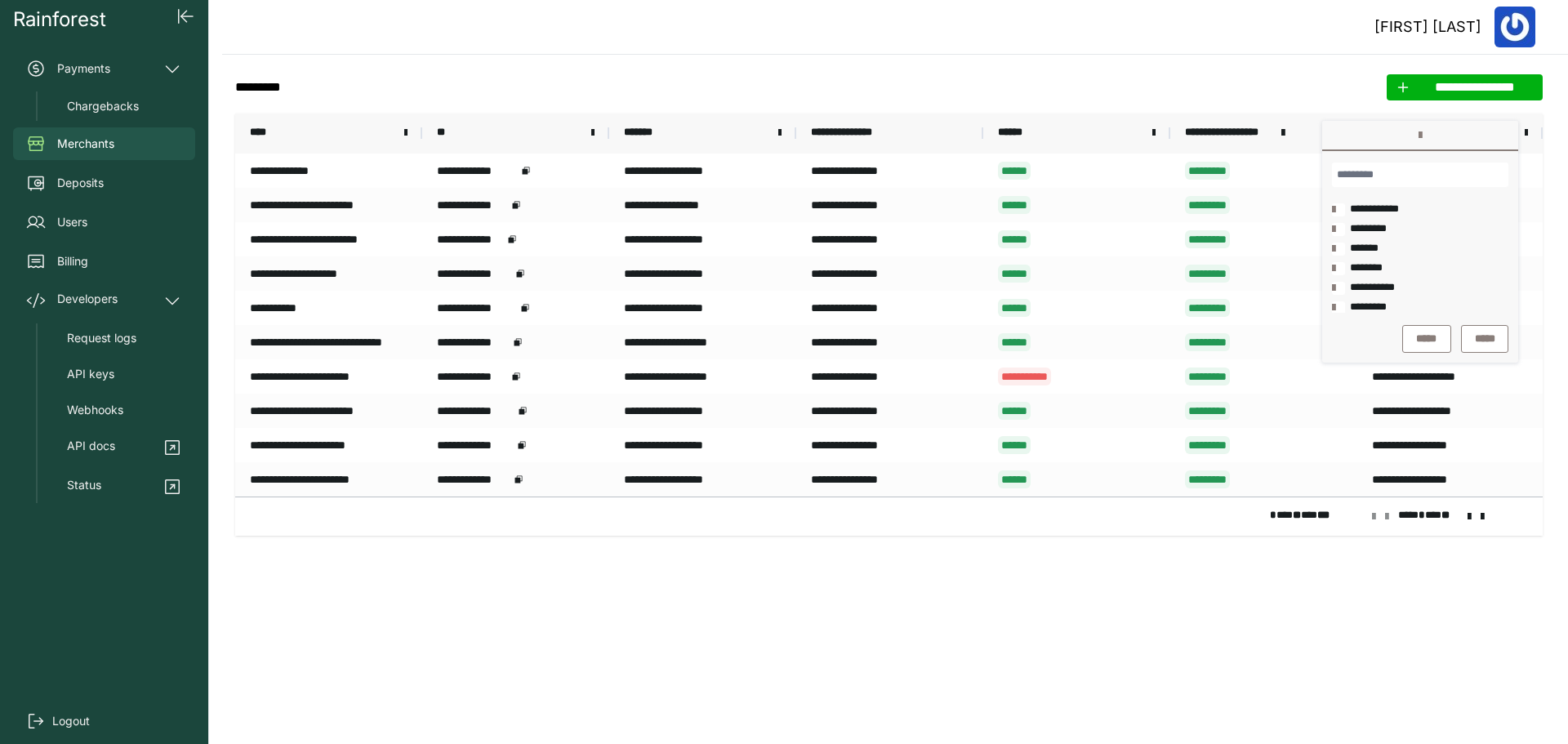 click on "**********" at bounding box center (1374, 210) 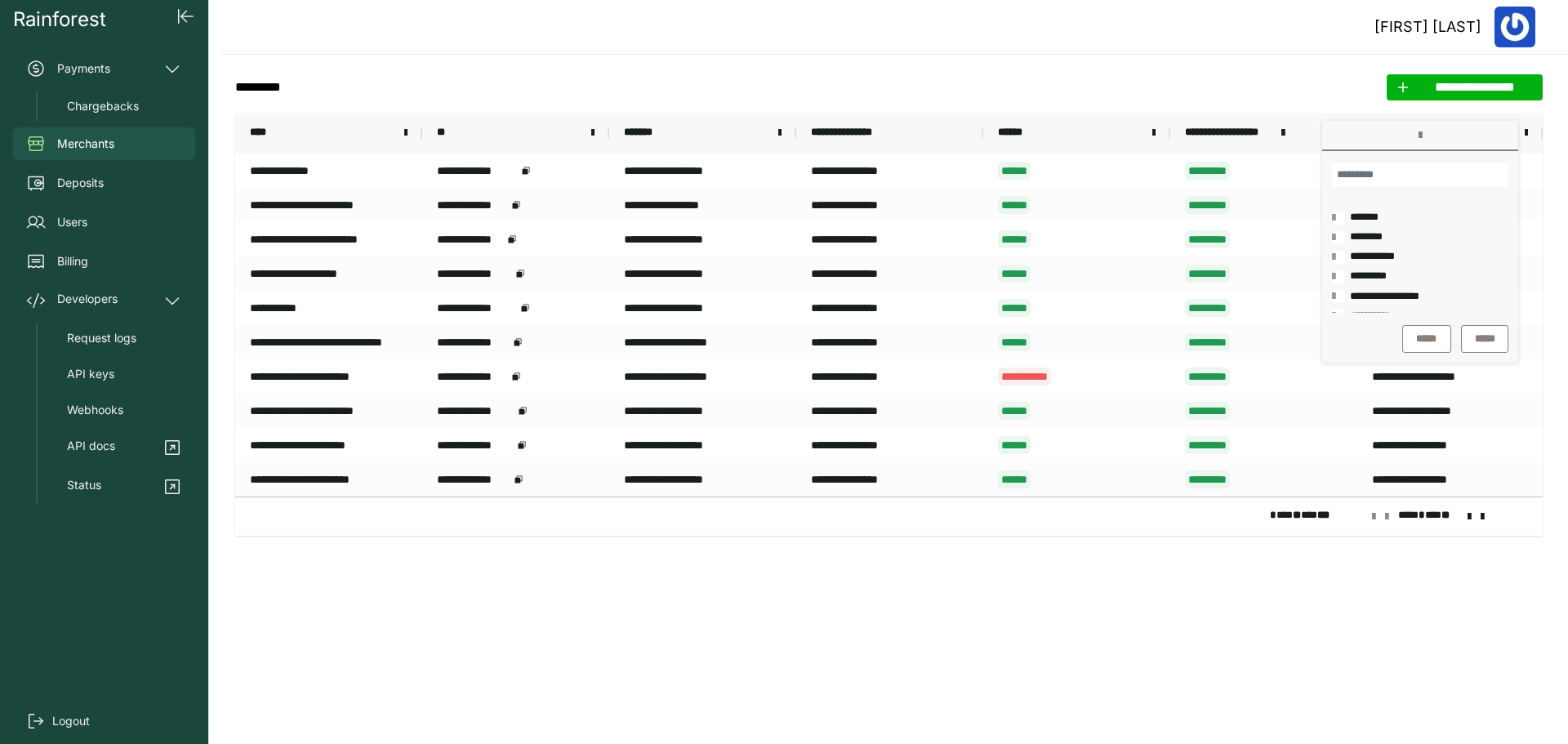 scroll, scrollTop: 44, scrollLeft: 0, axis: vertical 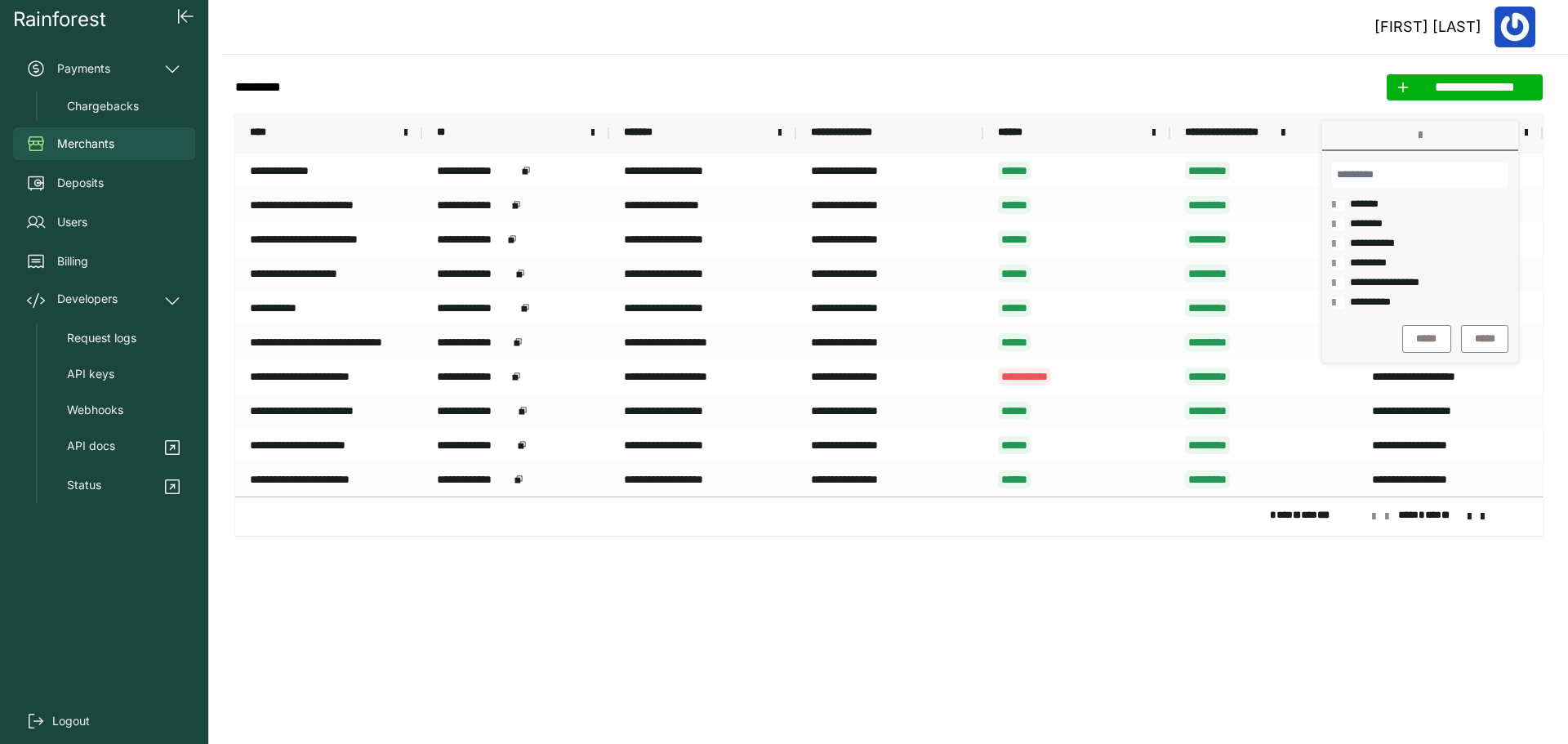 click on "**********" at bounding box center (1374, 303) 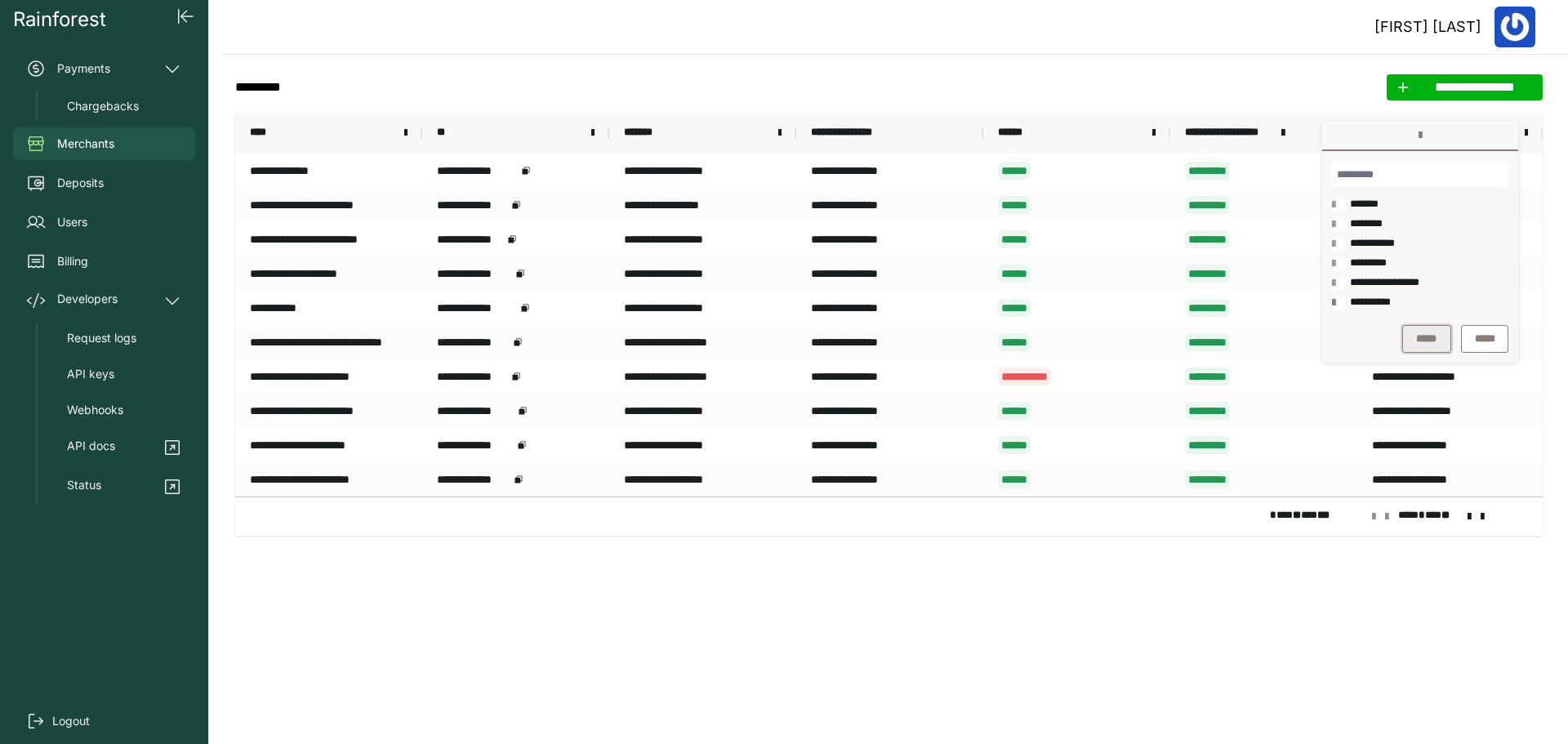 click on "*****" at bounding box center [1427, 339] 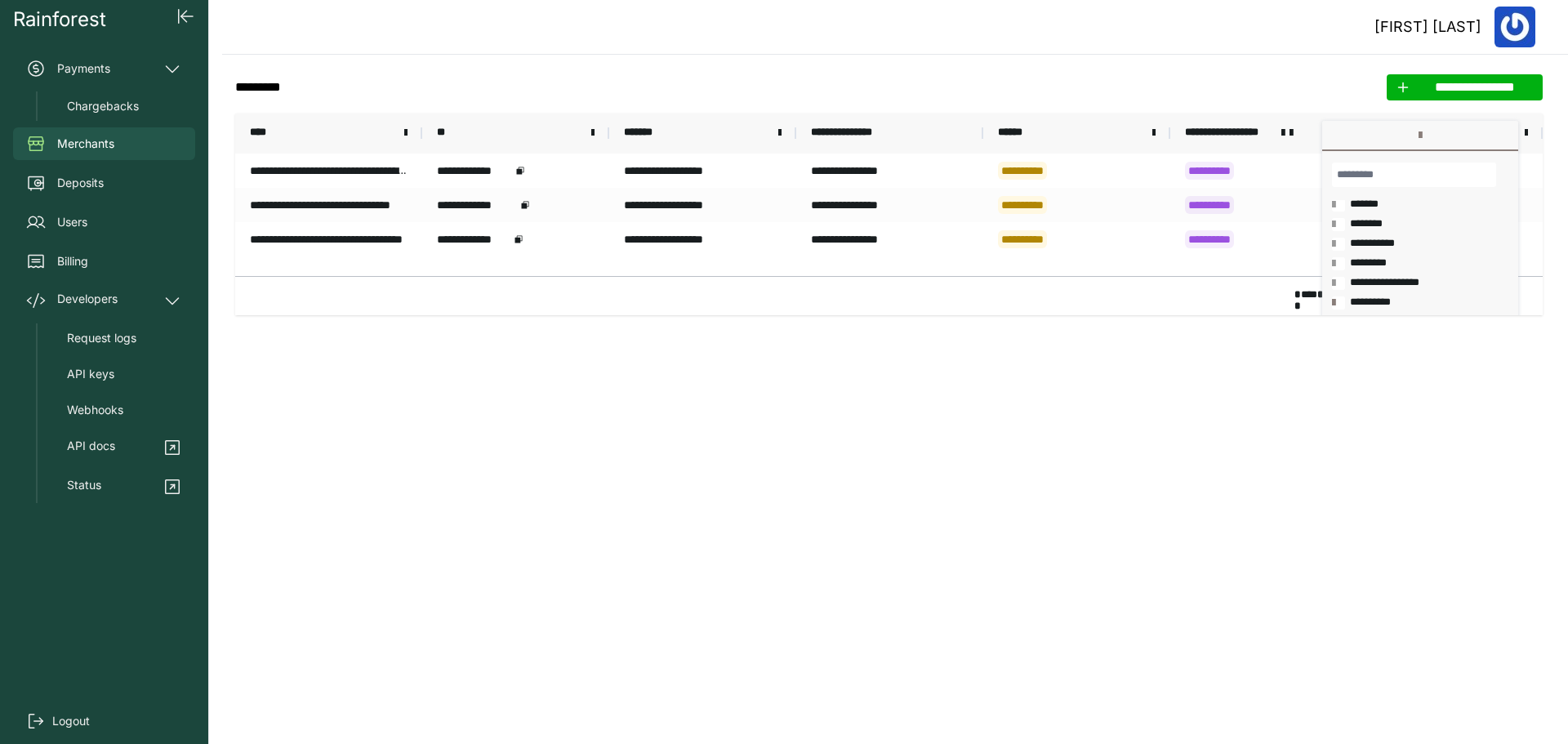 click on "**********" 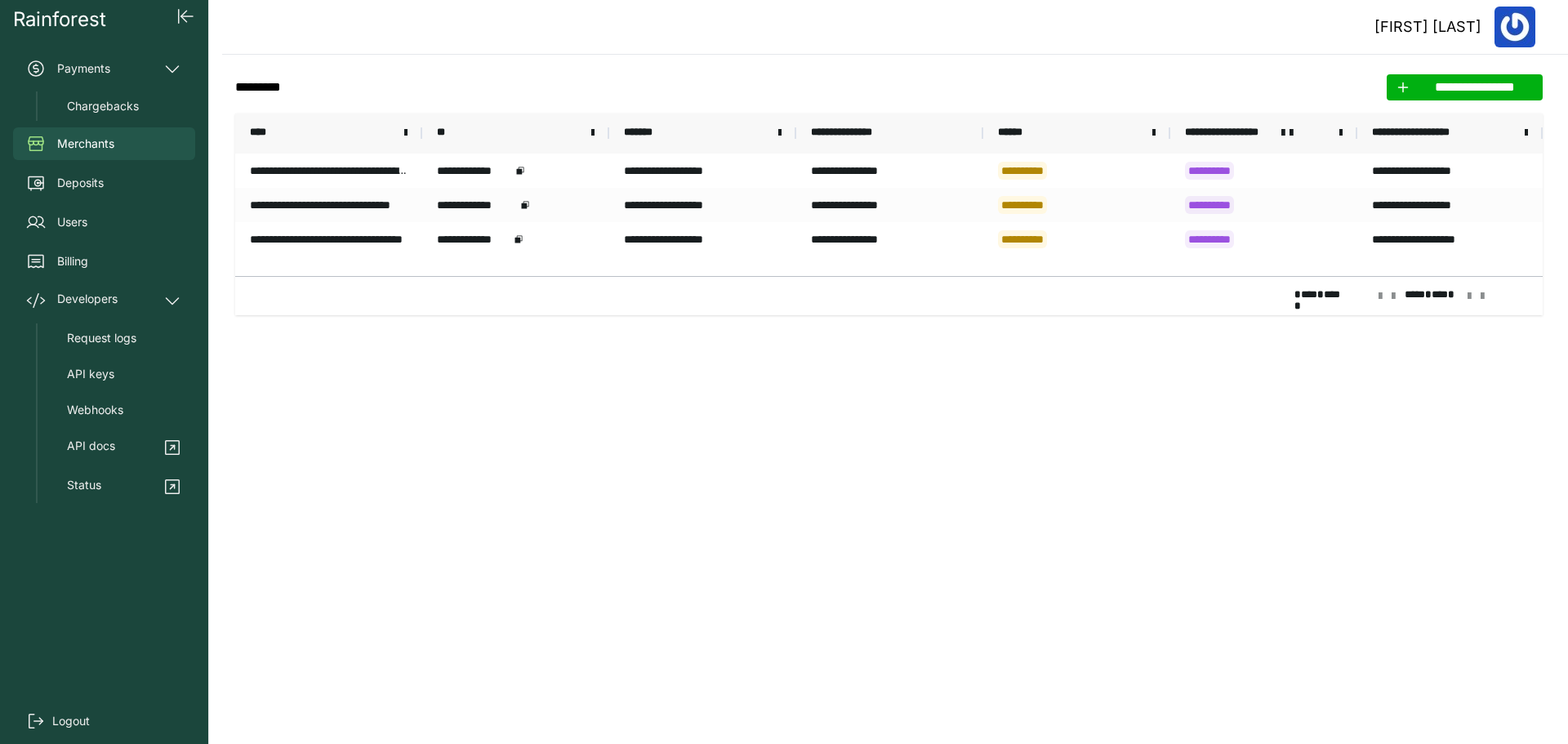drag, startPoint x: 420, startPoint y: 131, endPoint x: 489, endPoint y: 134, distance: 69.065187 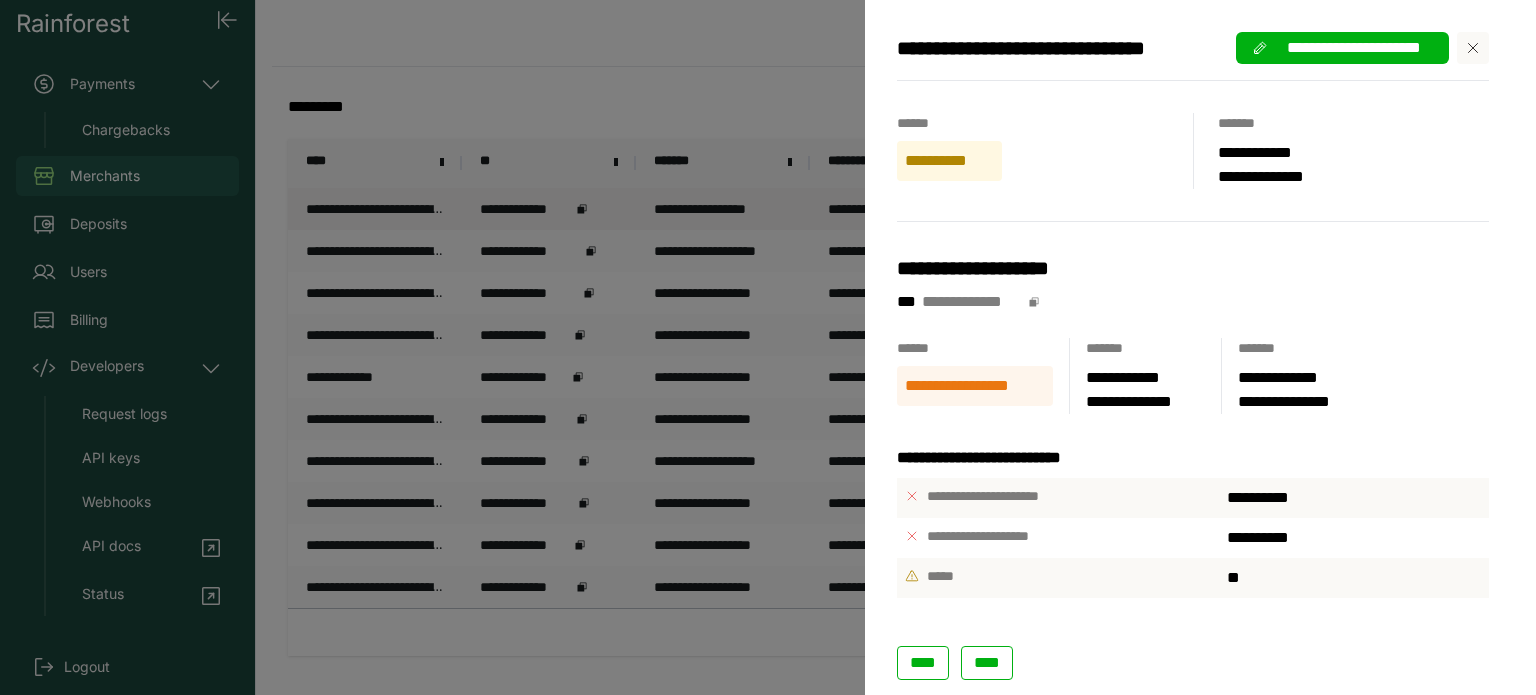 scroll, scrollTop: 0, scrollLeft: 0, axis: both 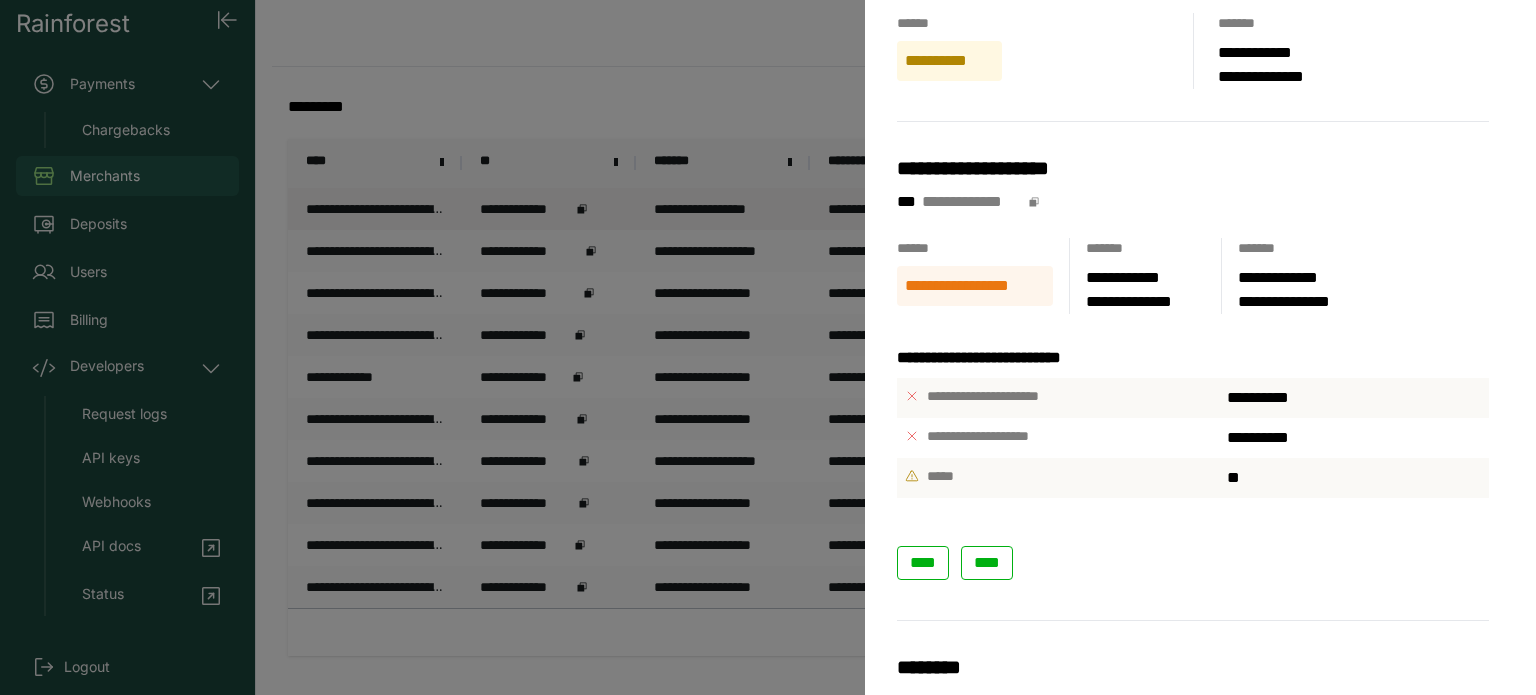 click on "**********" at bounding box center [768, 347] 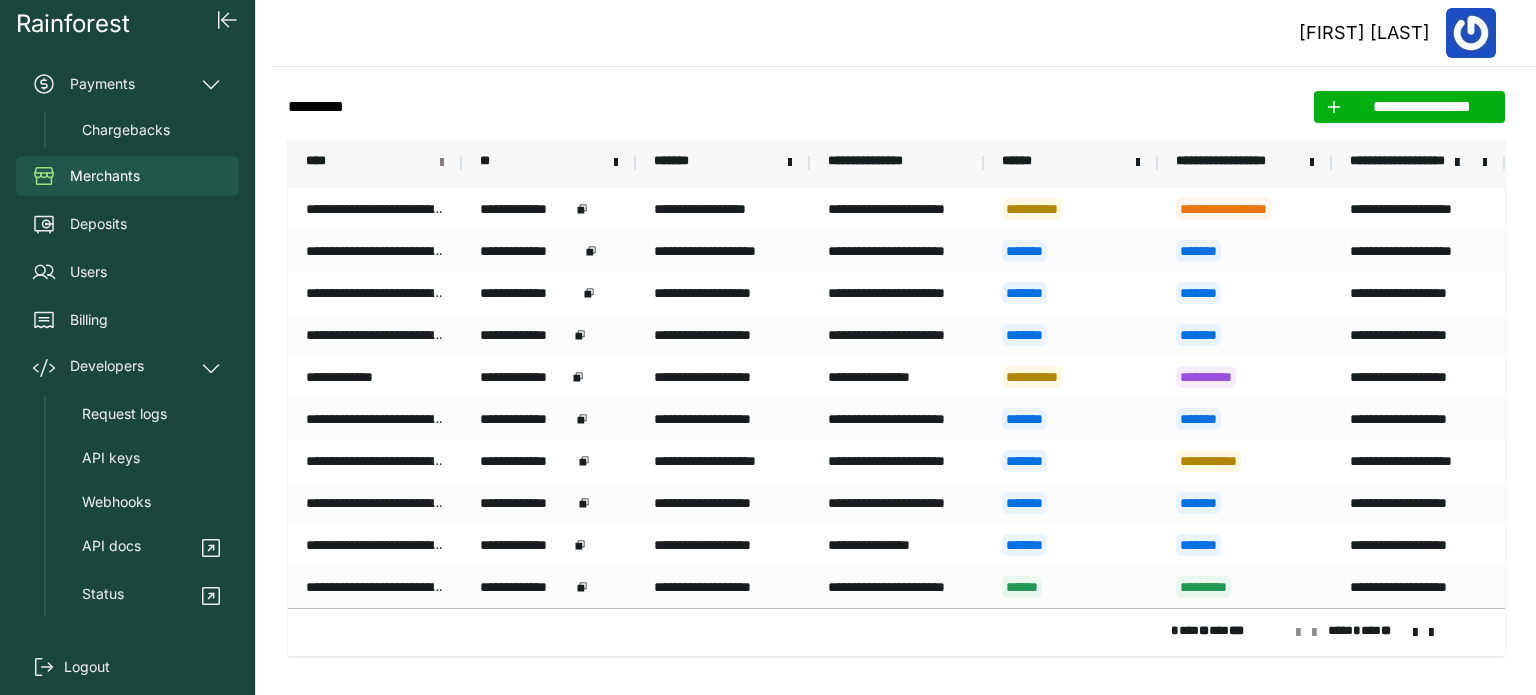 click at bounding box center (442, 163) 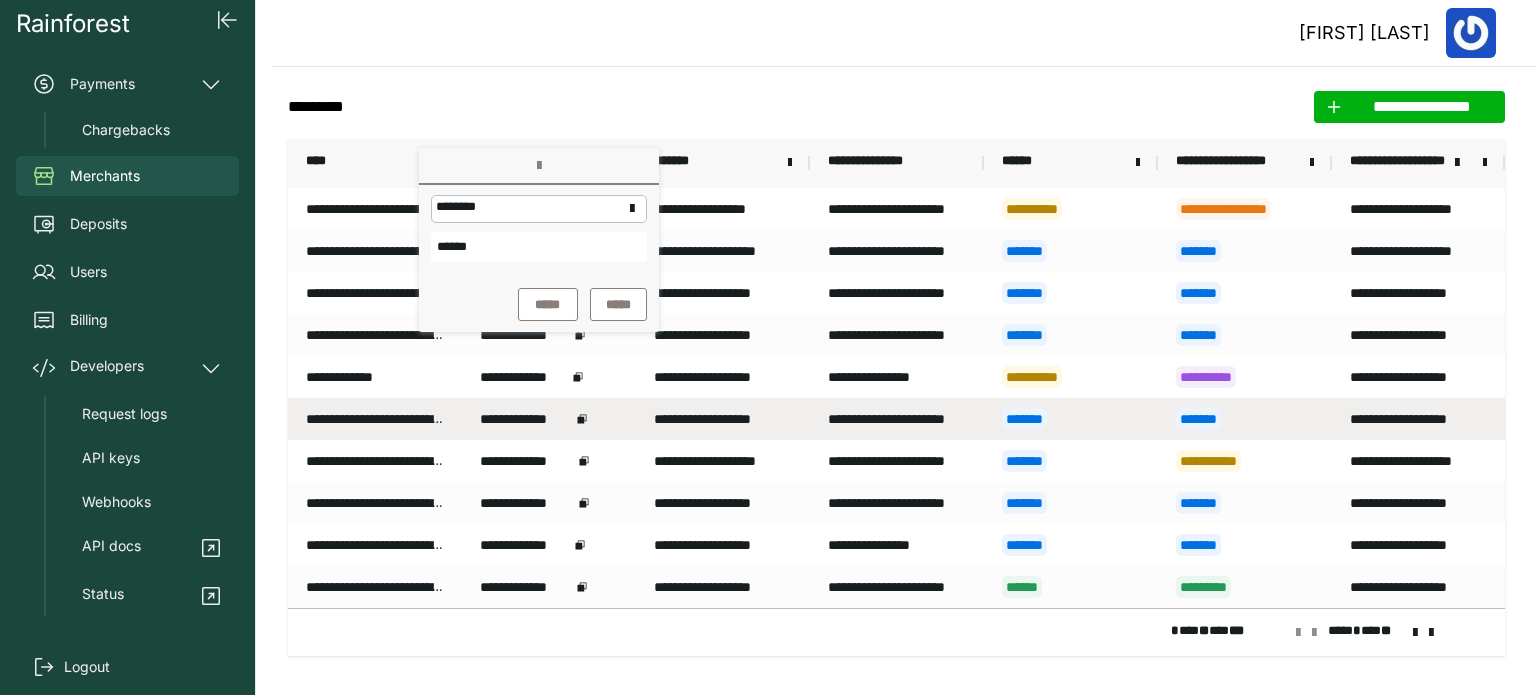 type on "******" 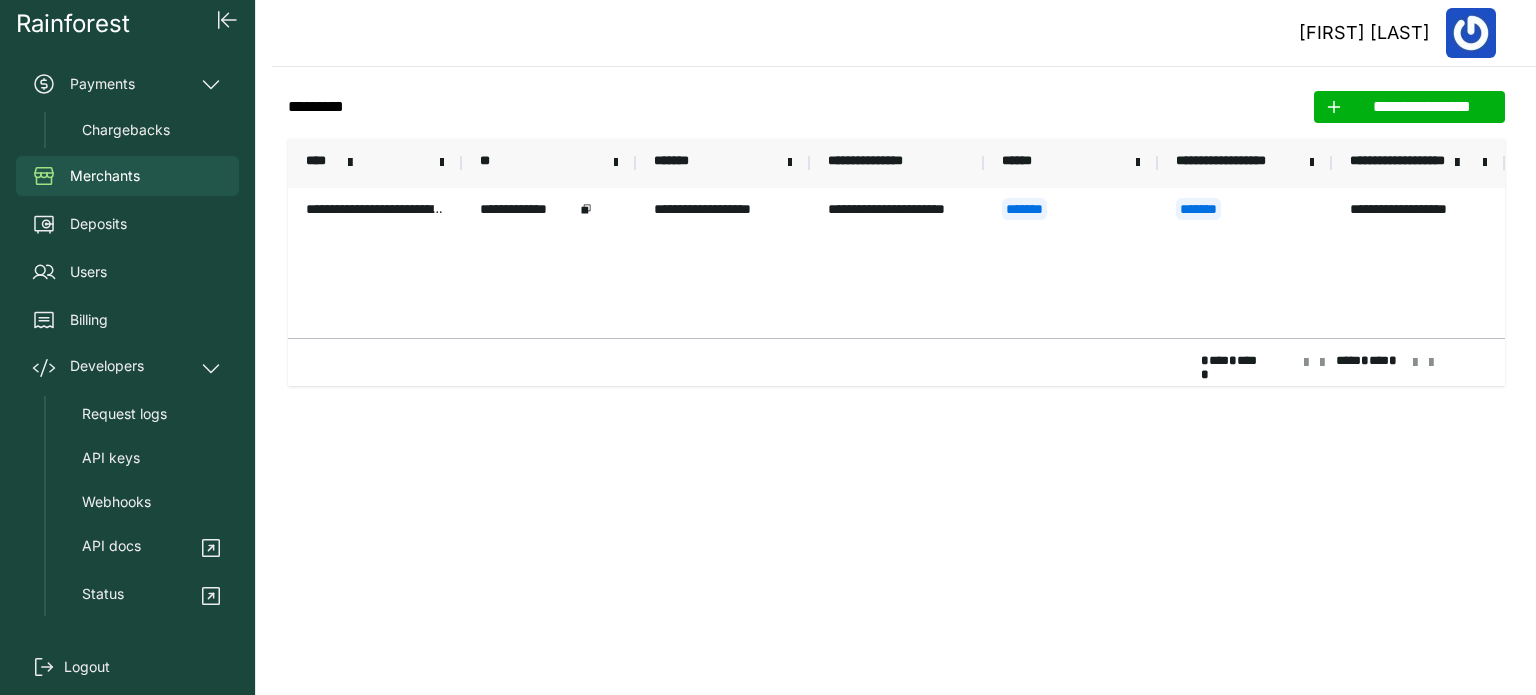 click on "**********" 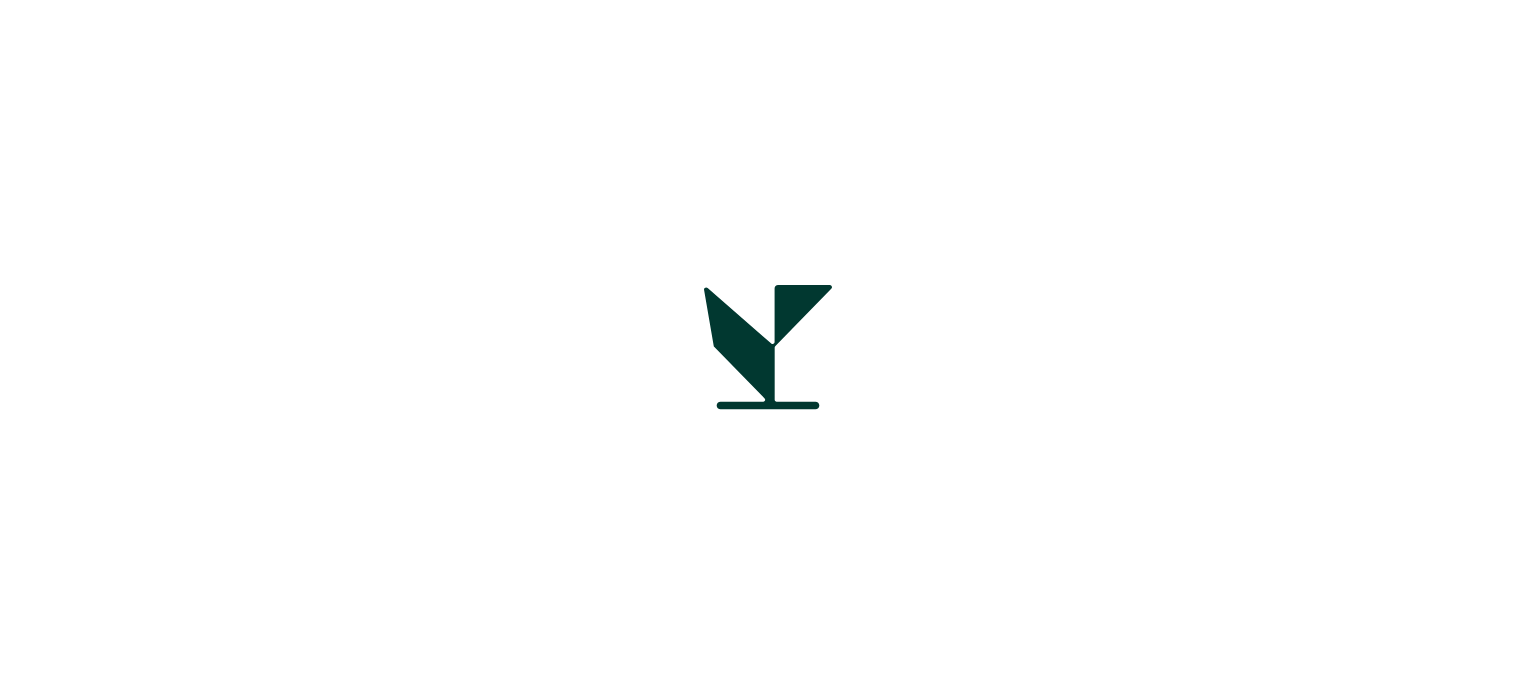 scroll, scrollTop: 0, scrollLeft: 0, axis: both 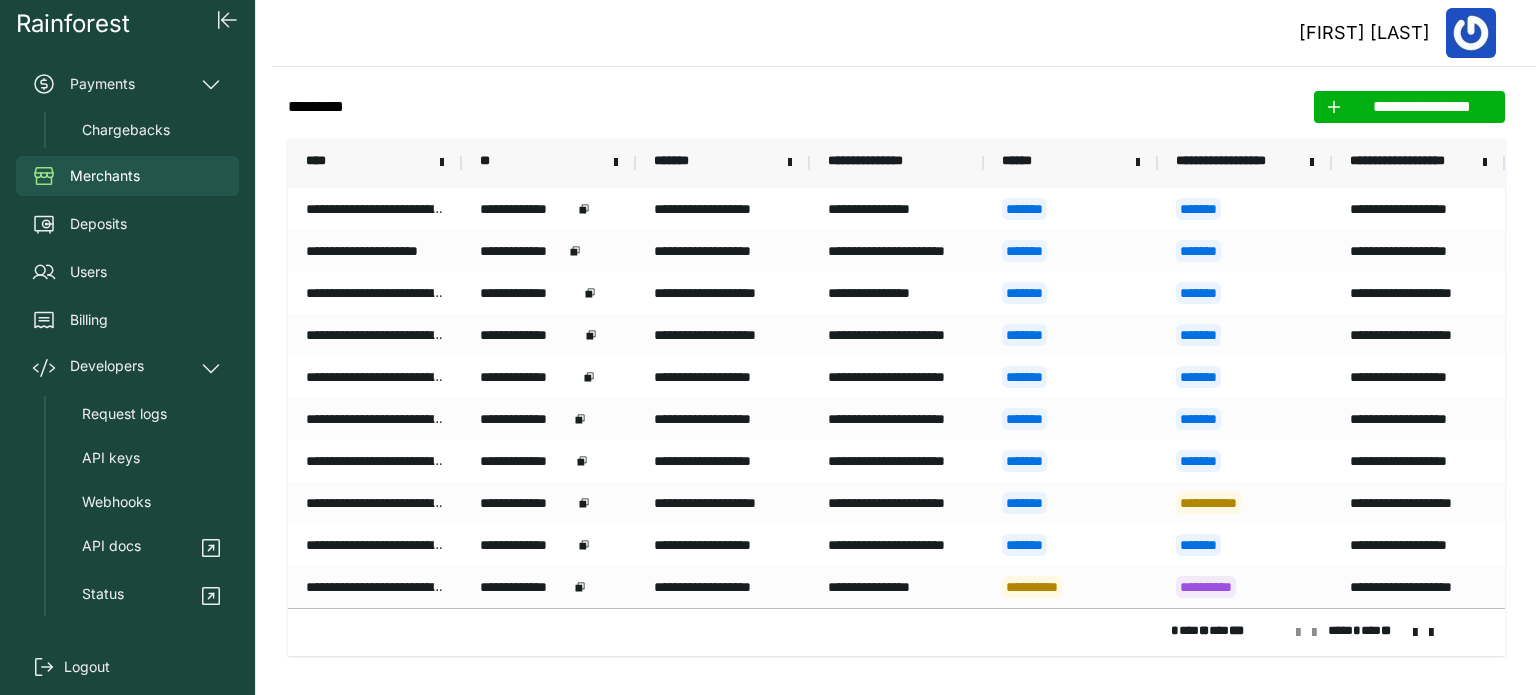 click on "****" at bounding box center (375, 163) 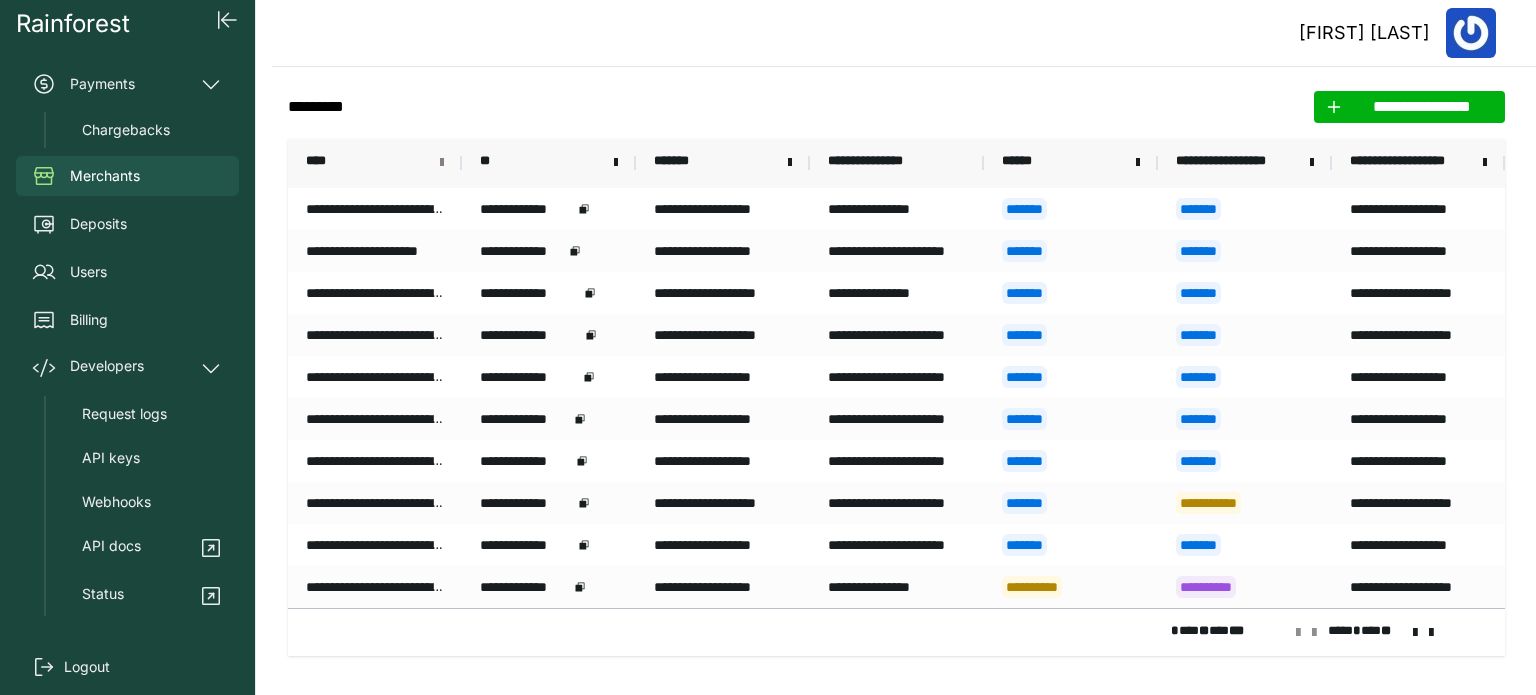 click at bounding box center [442, 163] 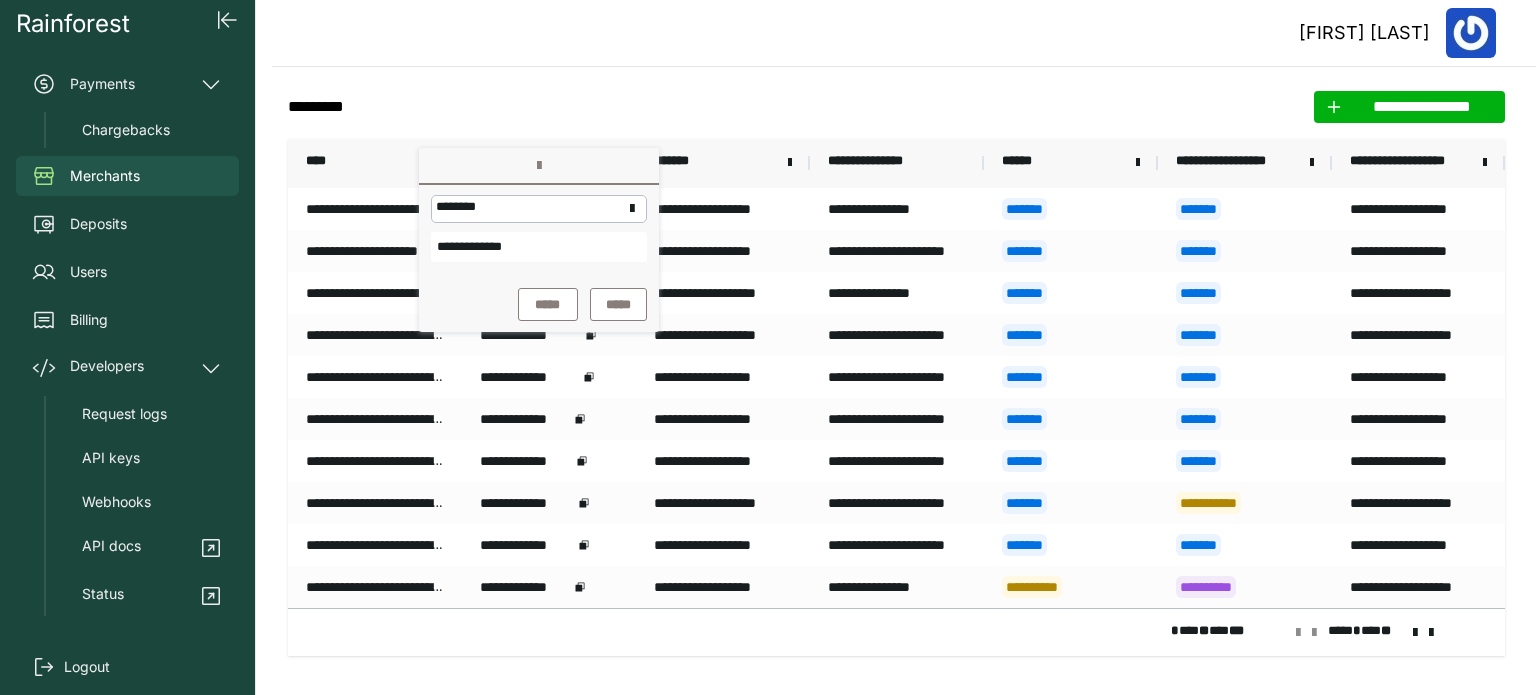 click on "*****" at bounding box center (548, 304) 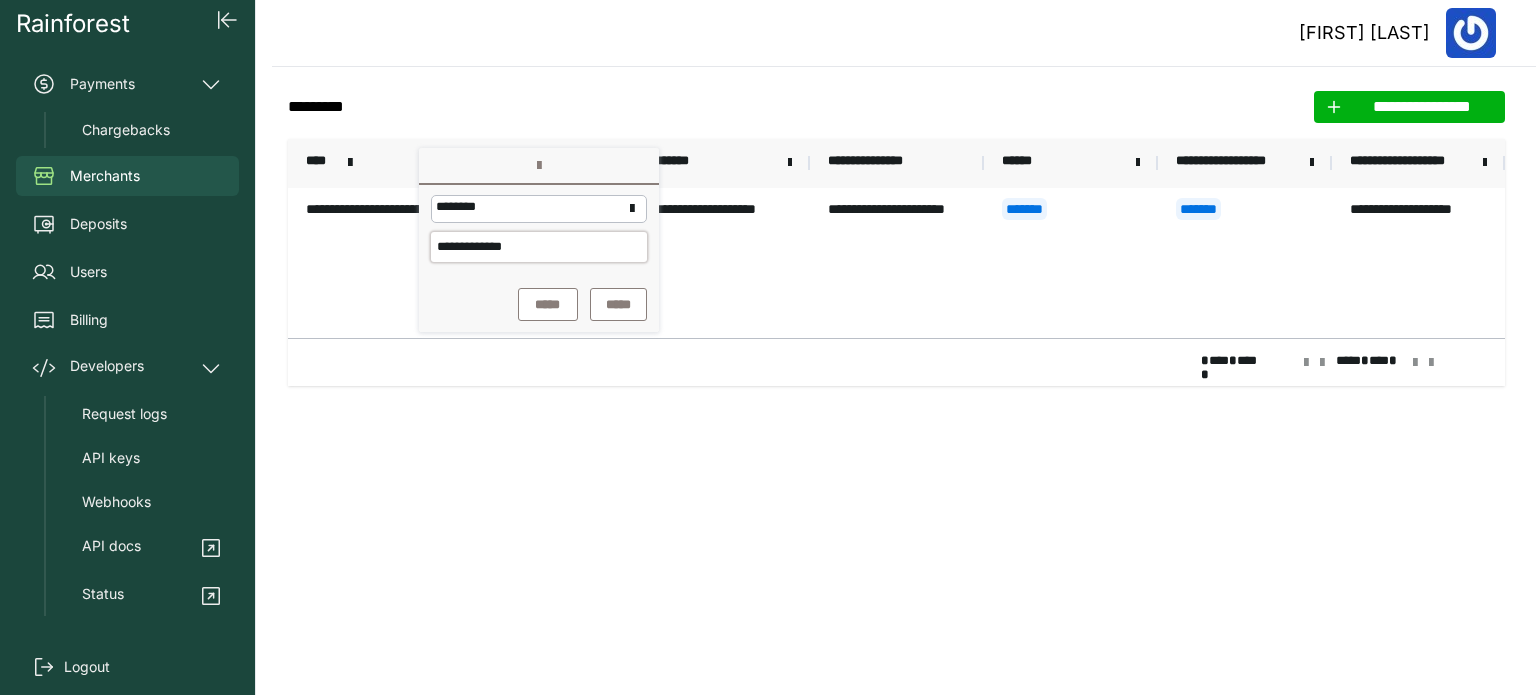 click on "**********" at bounding box center (539, 247) 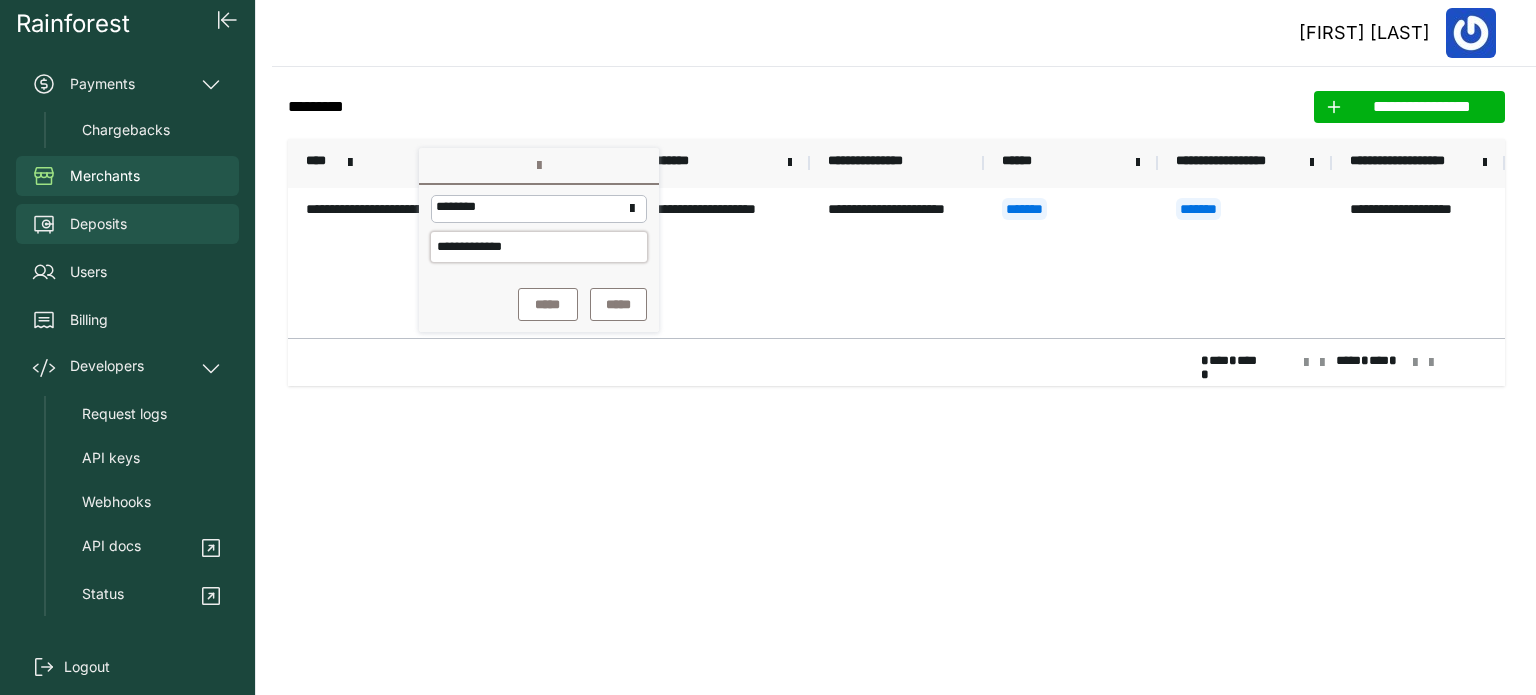 drag, startPoint x: 550, startPoint y: 255, endPoint x: 151, endPoint y: 216, distance: 400.9015 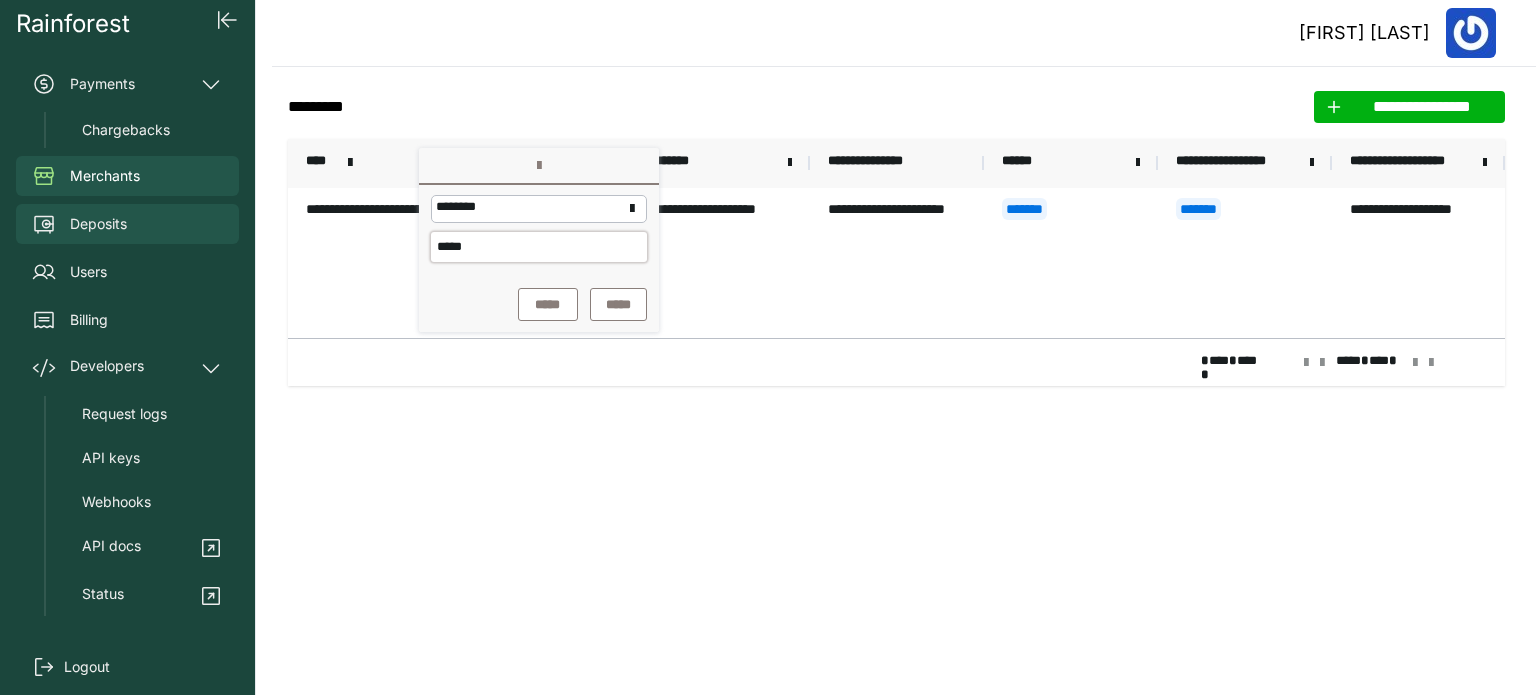 click on "*****" at bounding box center [548, 304] 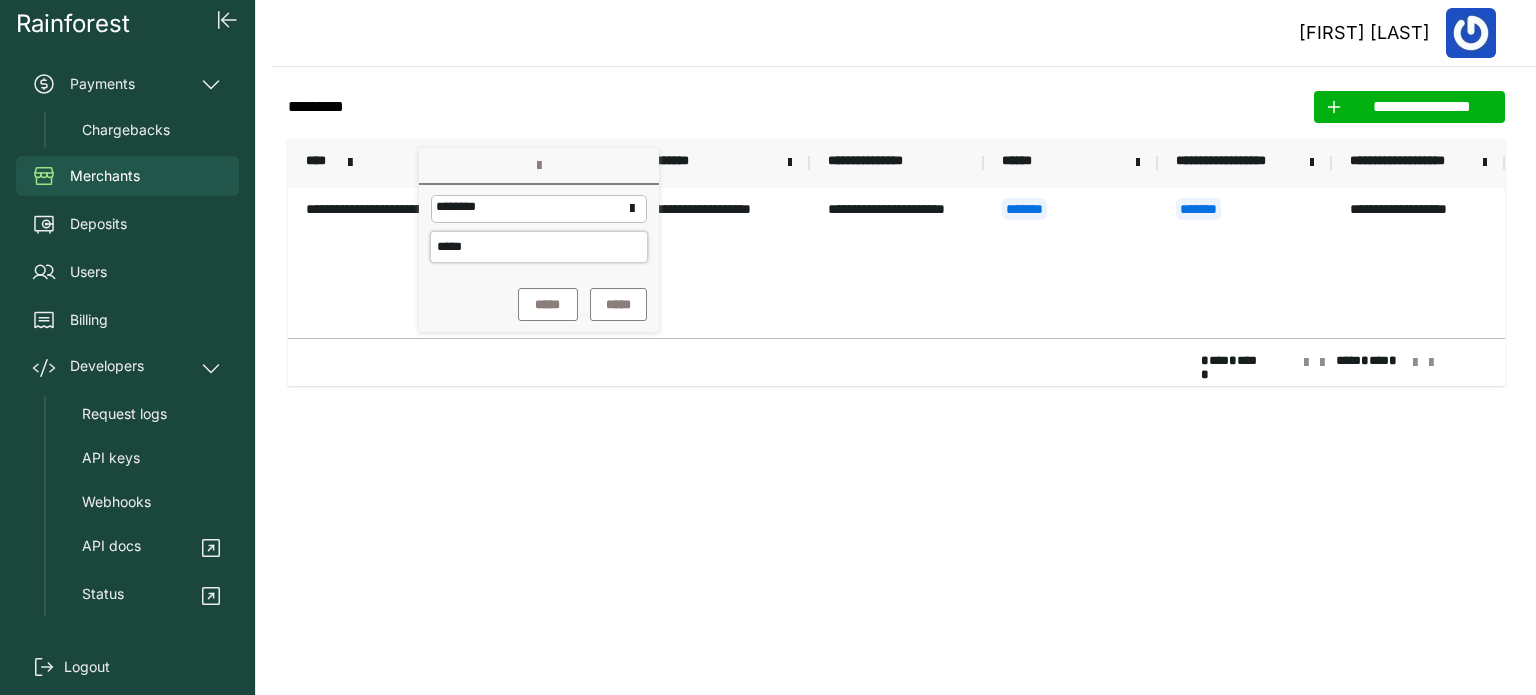drag, startPoint x: 490, startPoint y: 242, endPoint x: 279, endPoint y: 245, distance: 211.02133 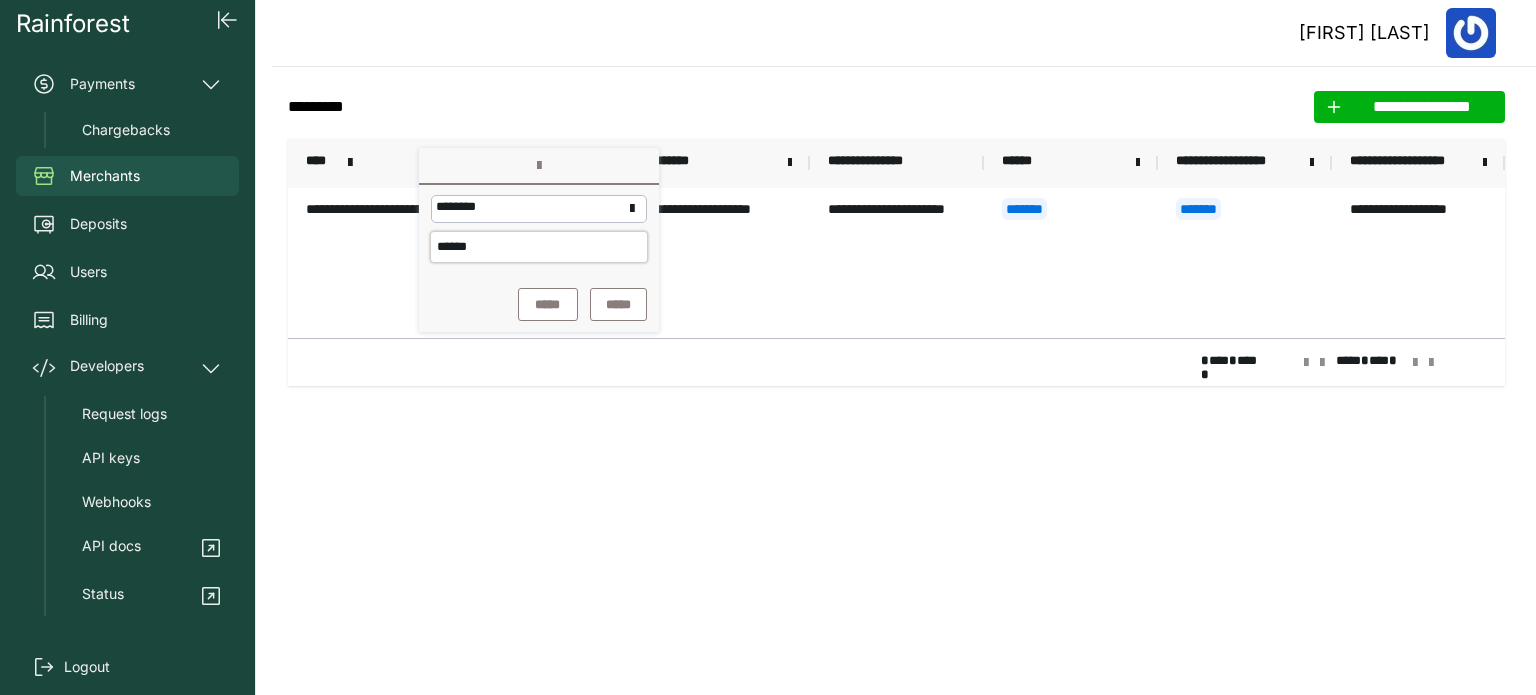 type on "******" 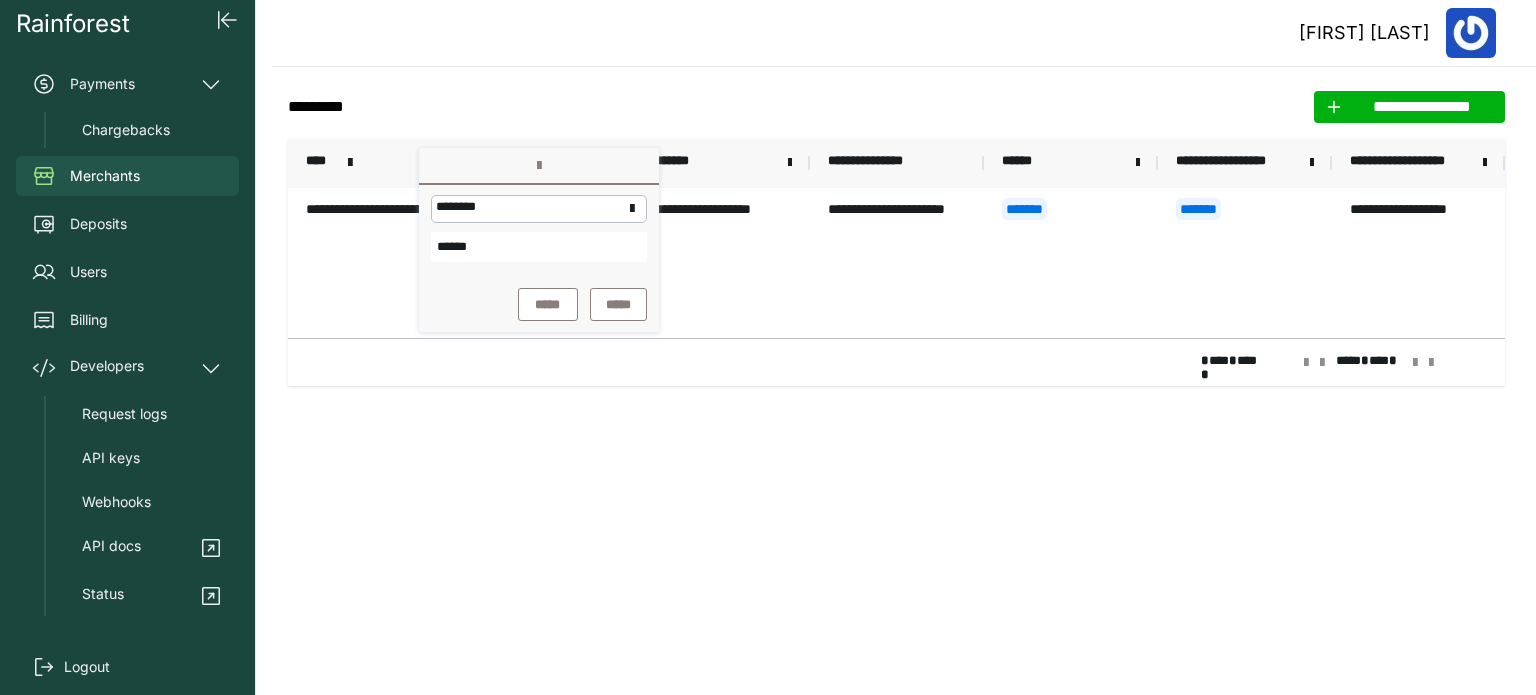 click on "**********" 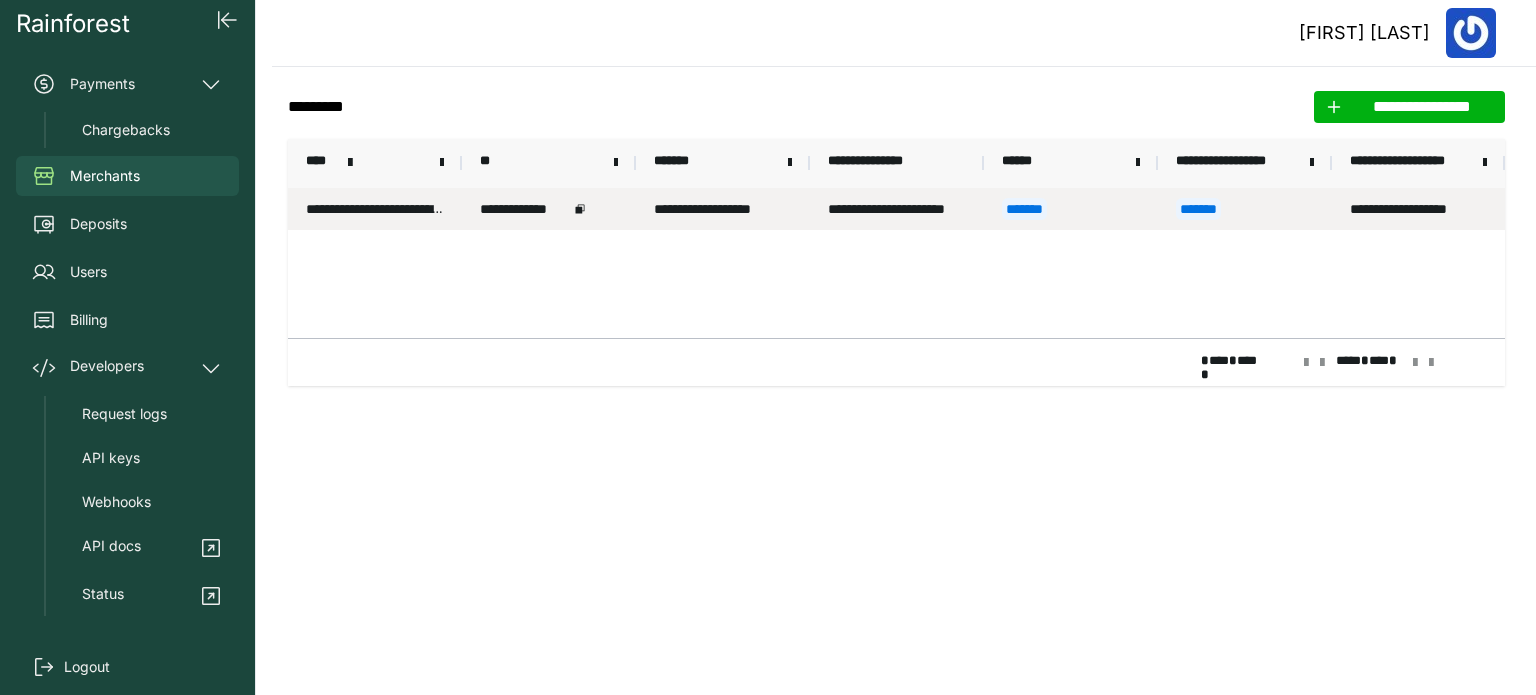 click on "**********" at bounding box center [375, 209] 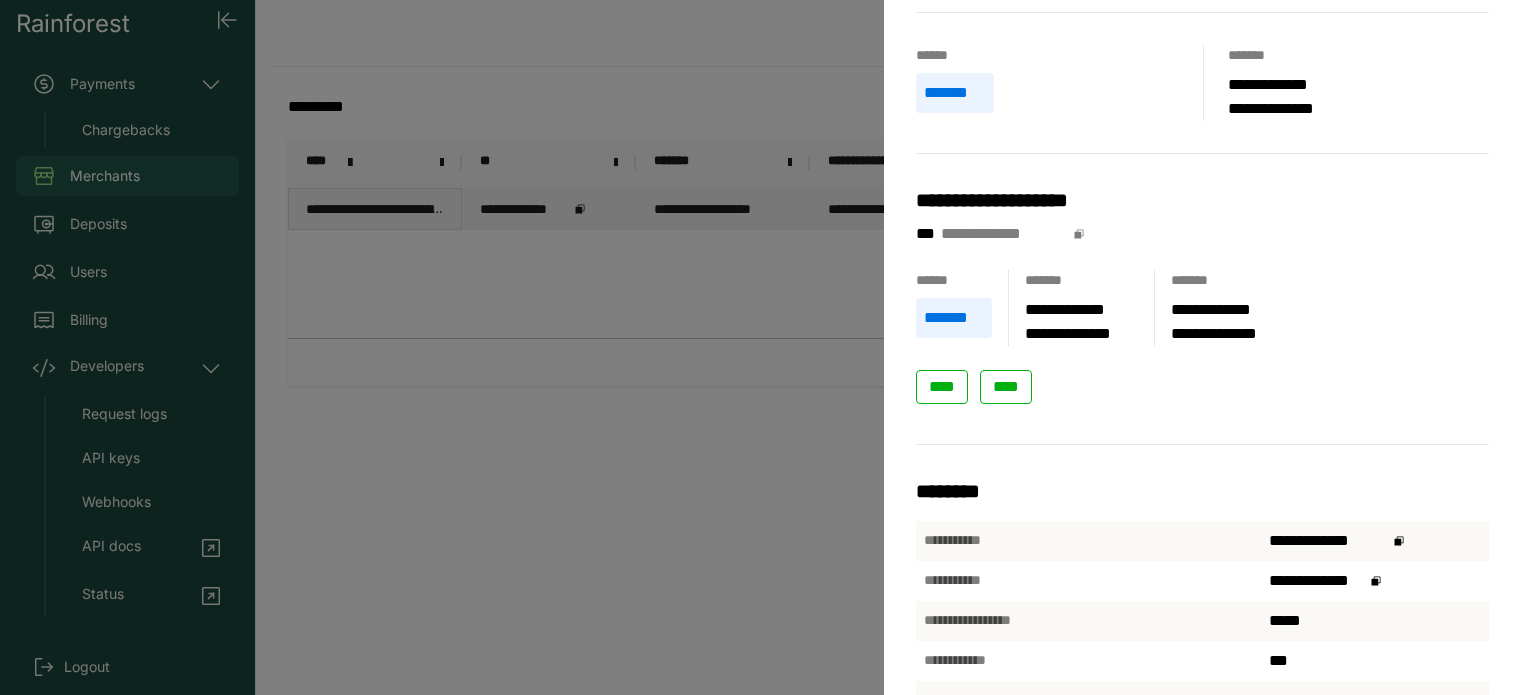 scroll, scrollTop: 100, scrollLeft: 0, axis: vertical 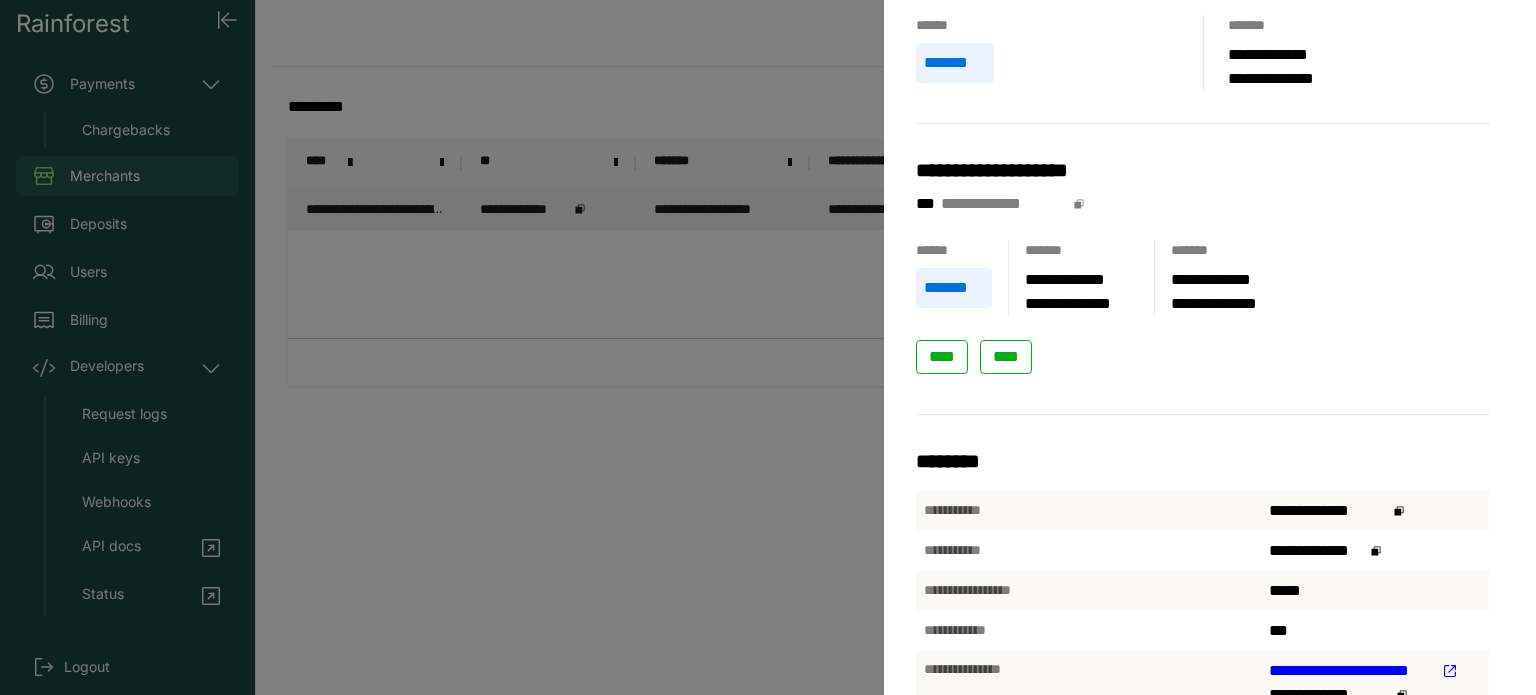 click on "**********" at bounding box center [768, 347] 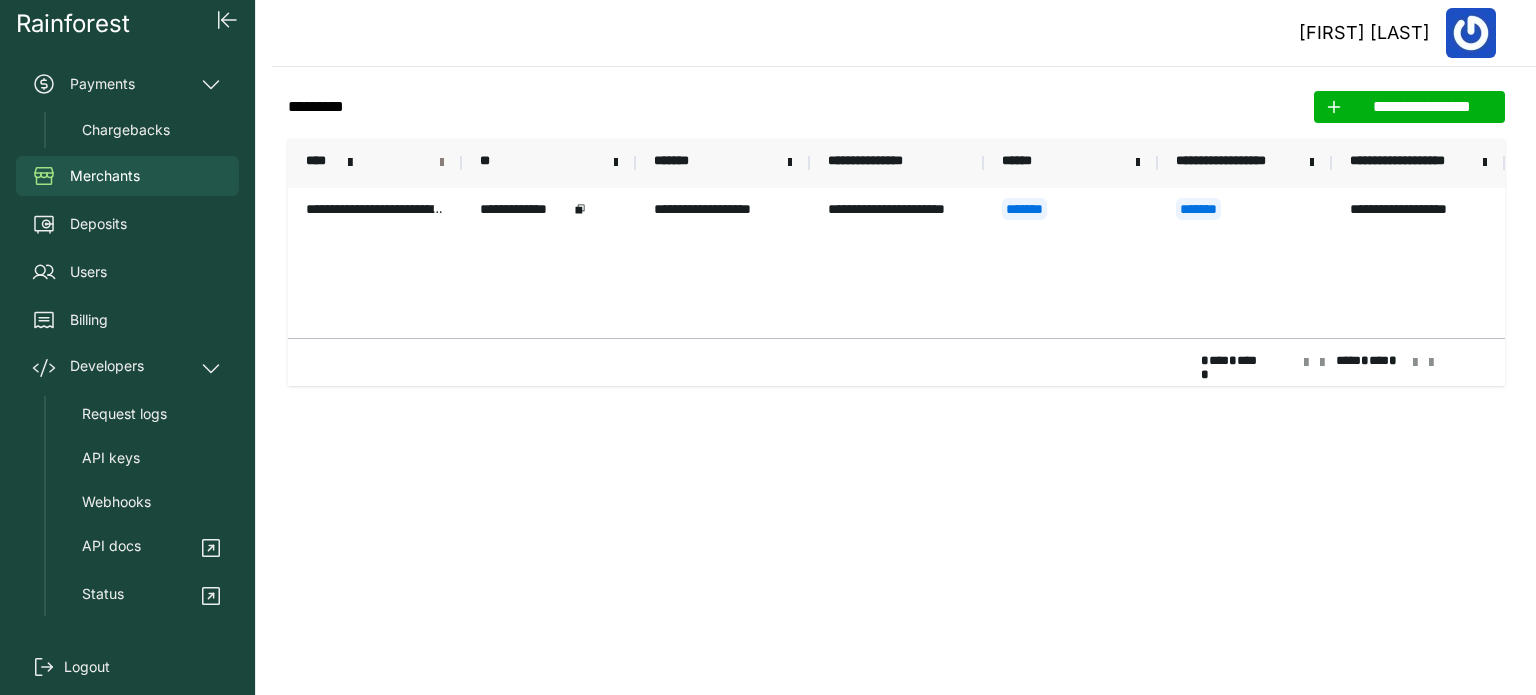click at bounding box center [442, 163] 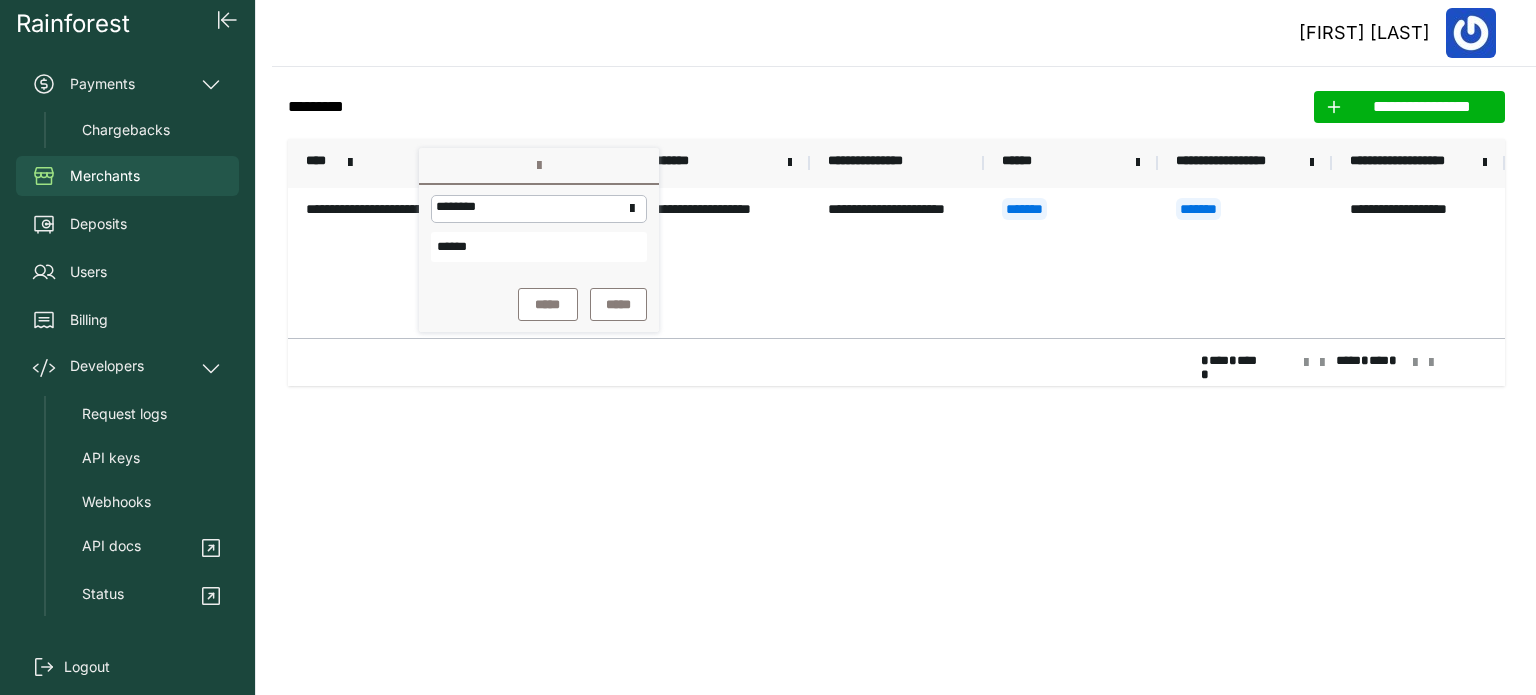 drag, startPoint x: 499, startPoint y: 242, endPoint x: 332, endPoint y: 246, distance: 167.0479 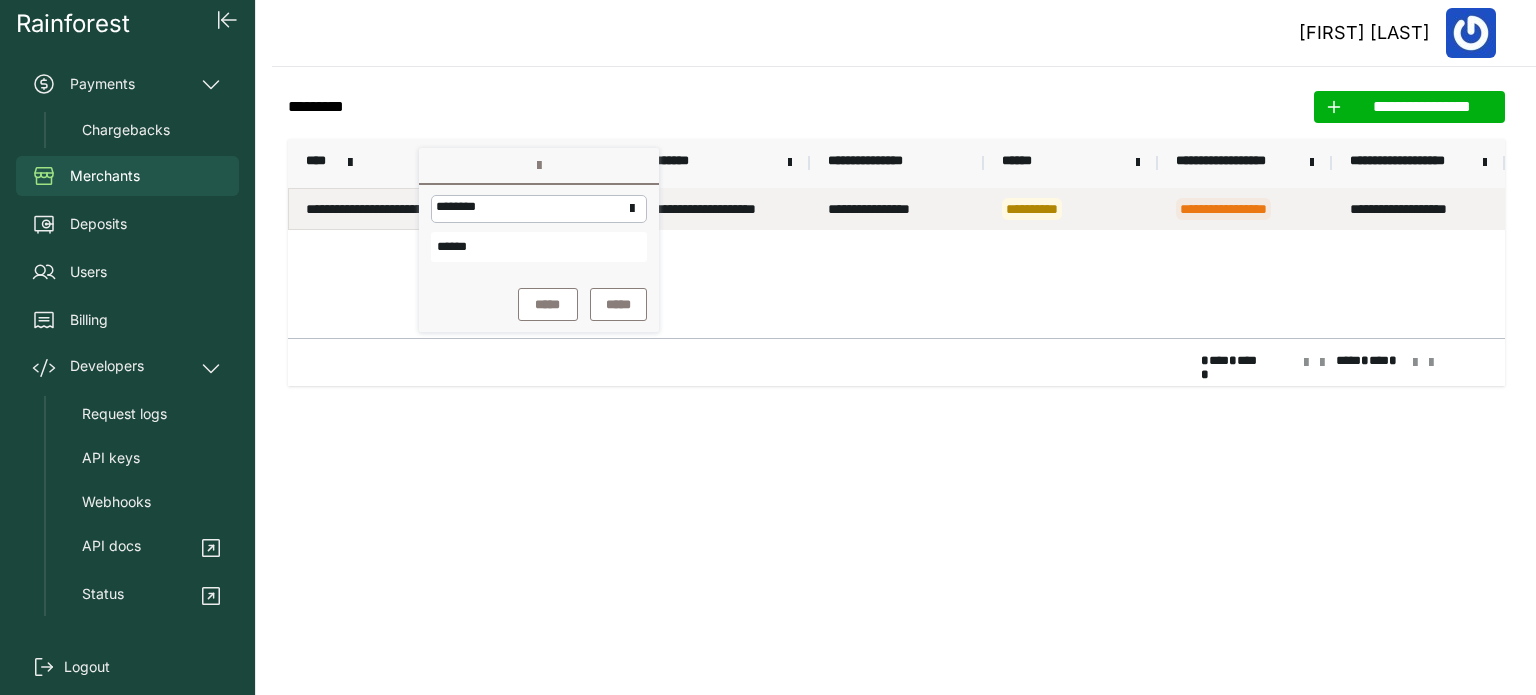 click on "**********" at bounding box center [375, 209] 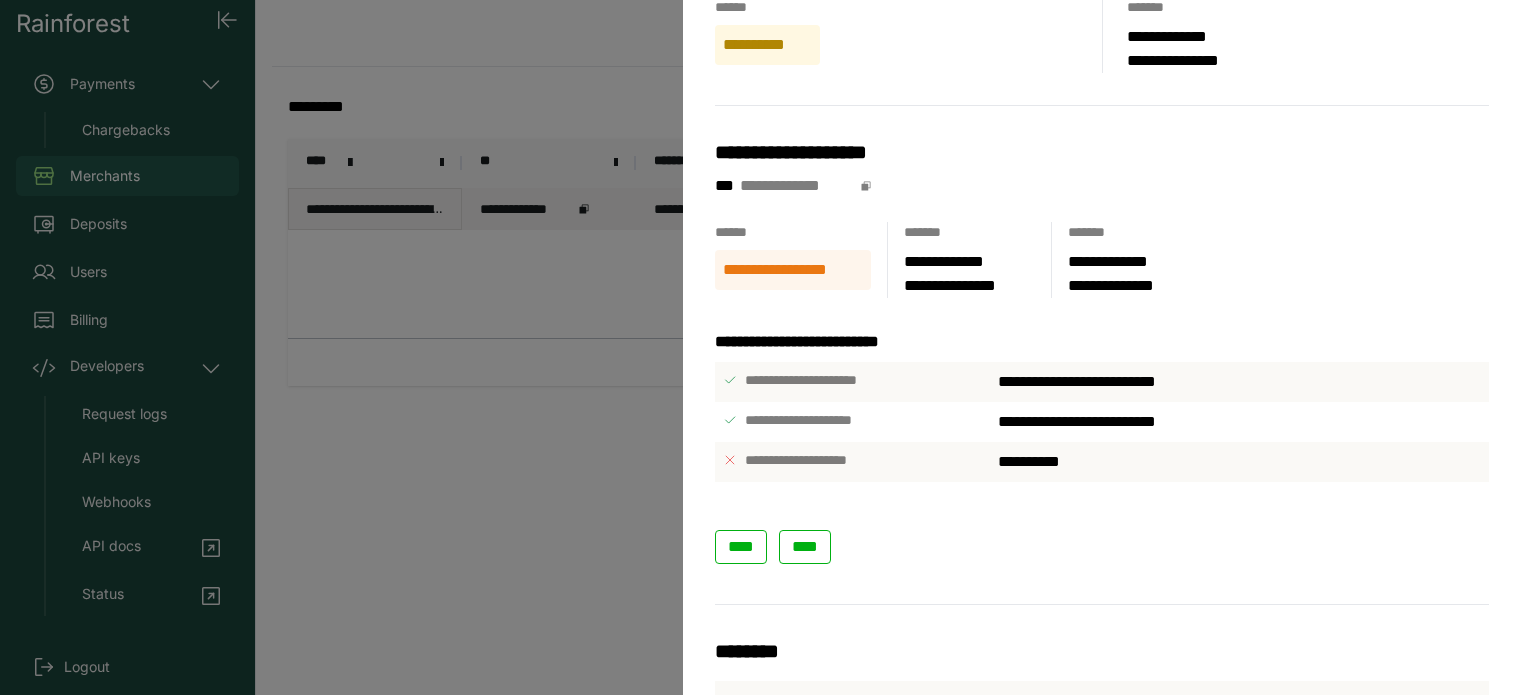 scroll, scrollTop: 200, scrollLeft: 0, axis: vertical 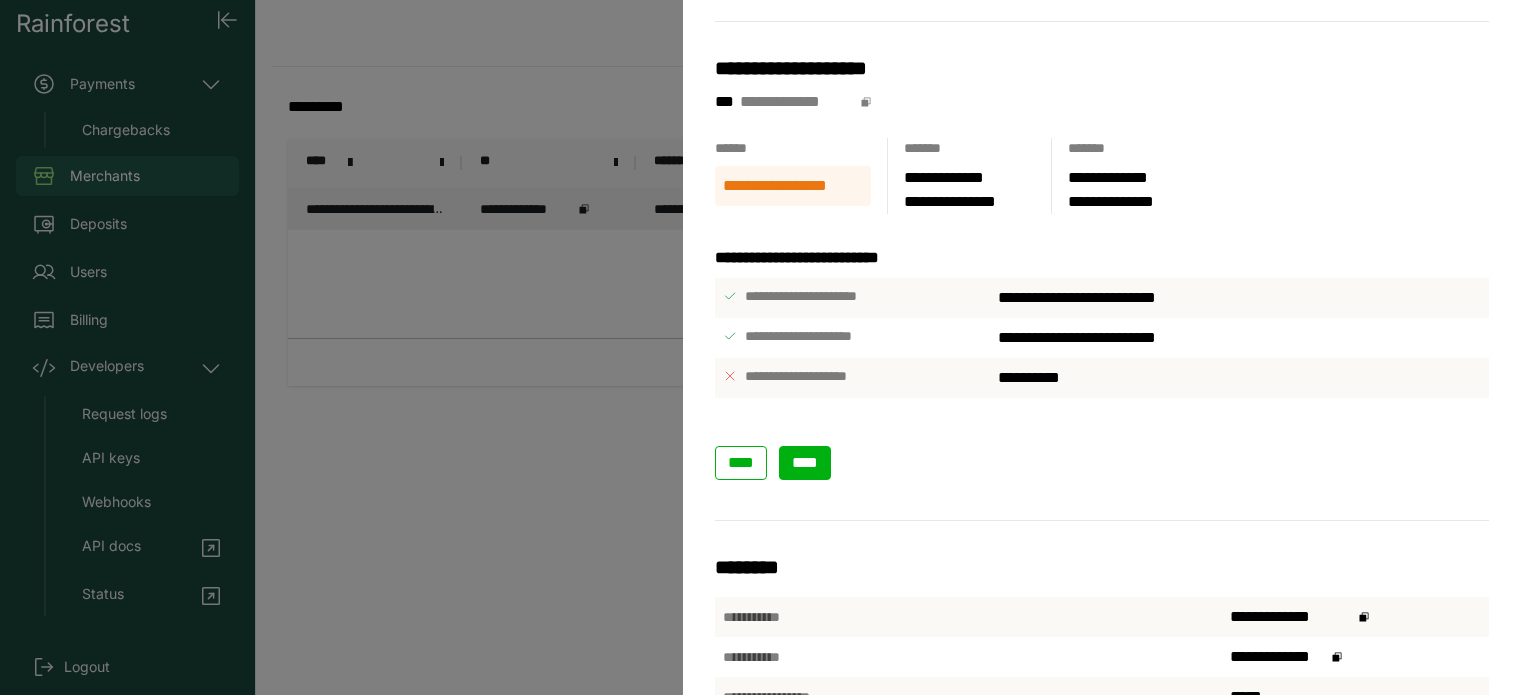 click on "****" at bounding box center (805, 462) 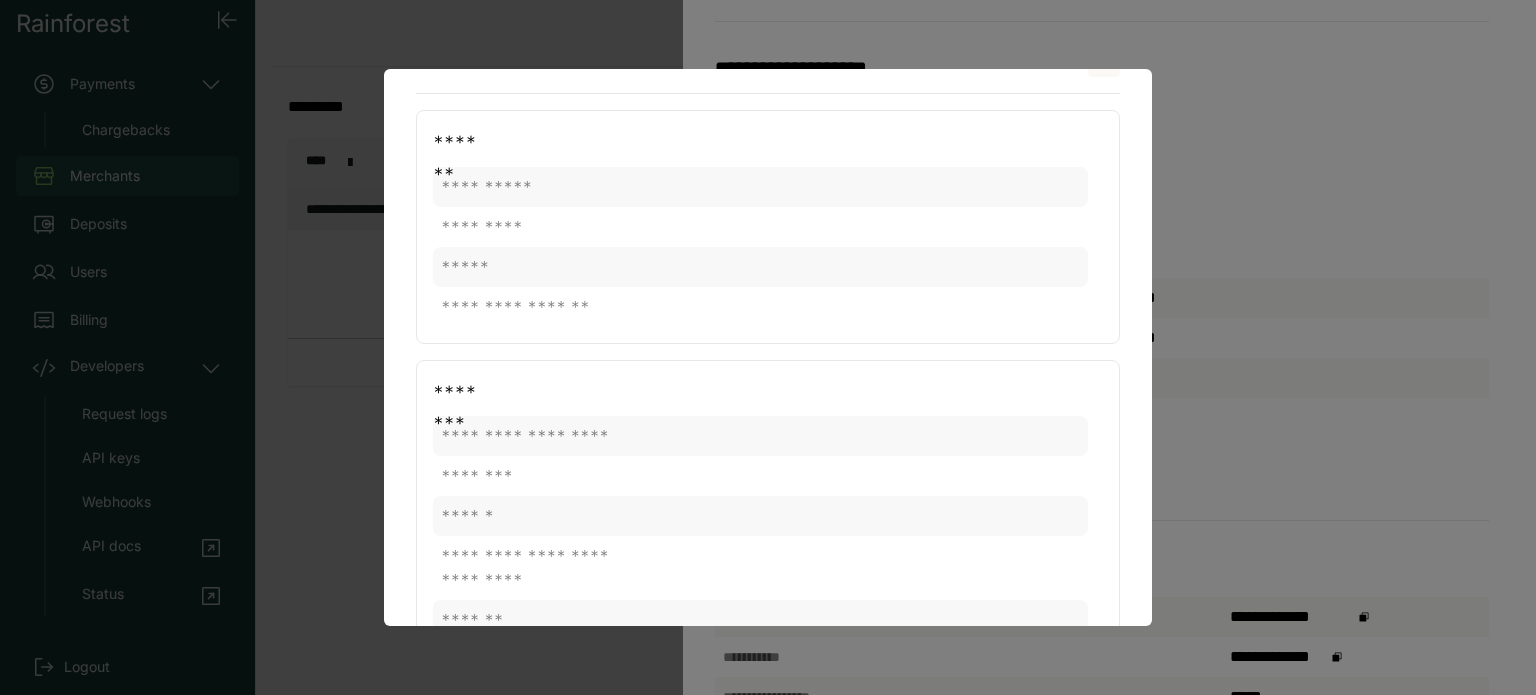 scroll, scrollTop: 0, scrollLeft: 0, axis: both 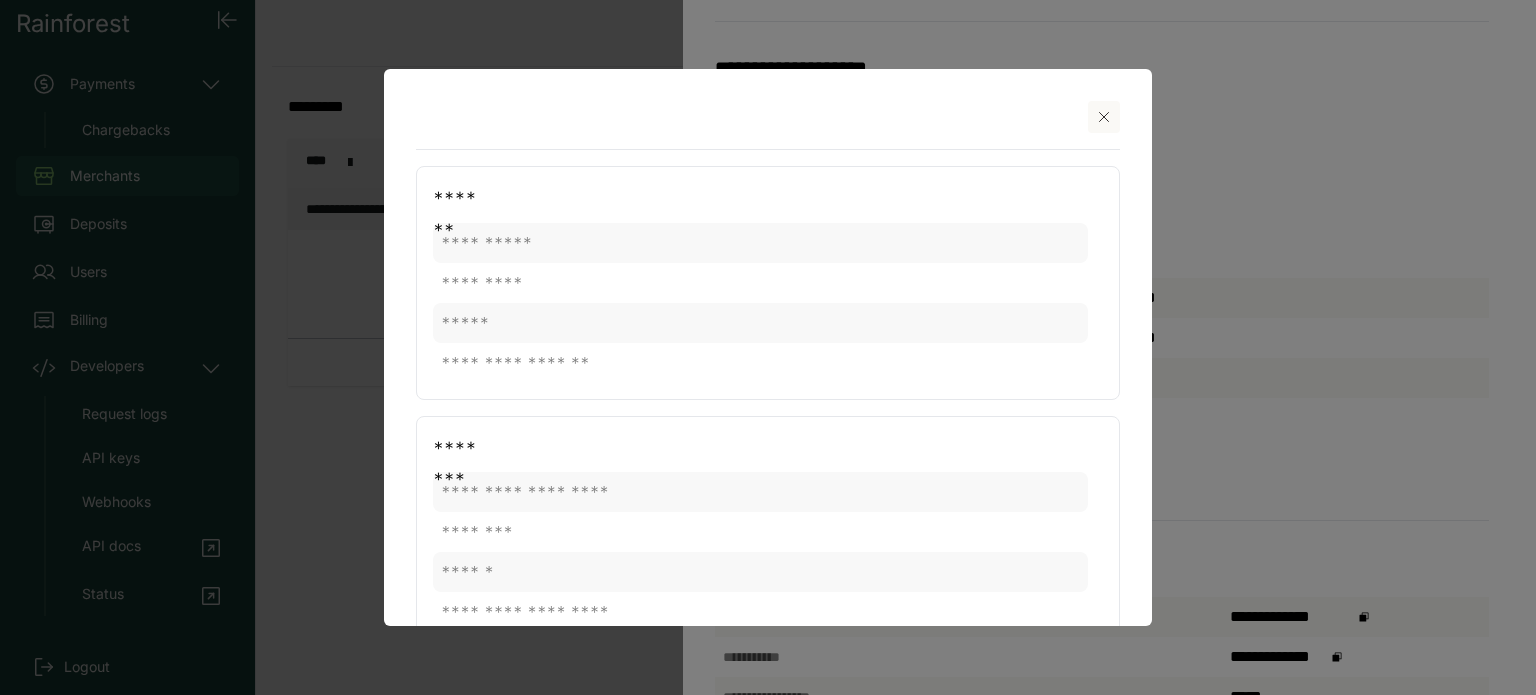 click 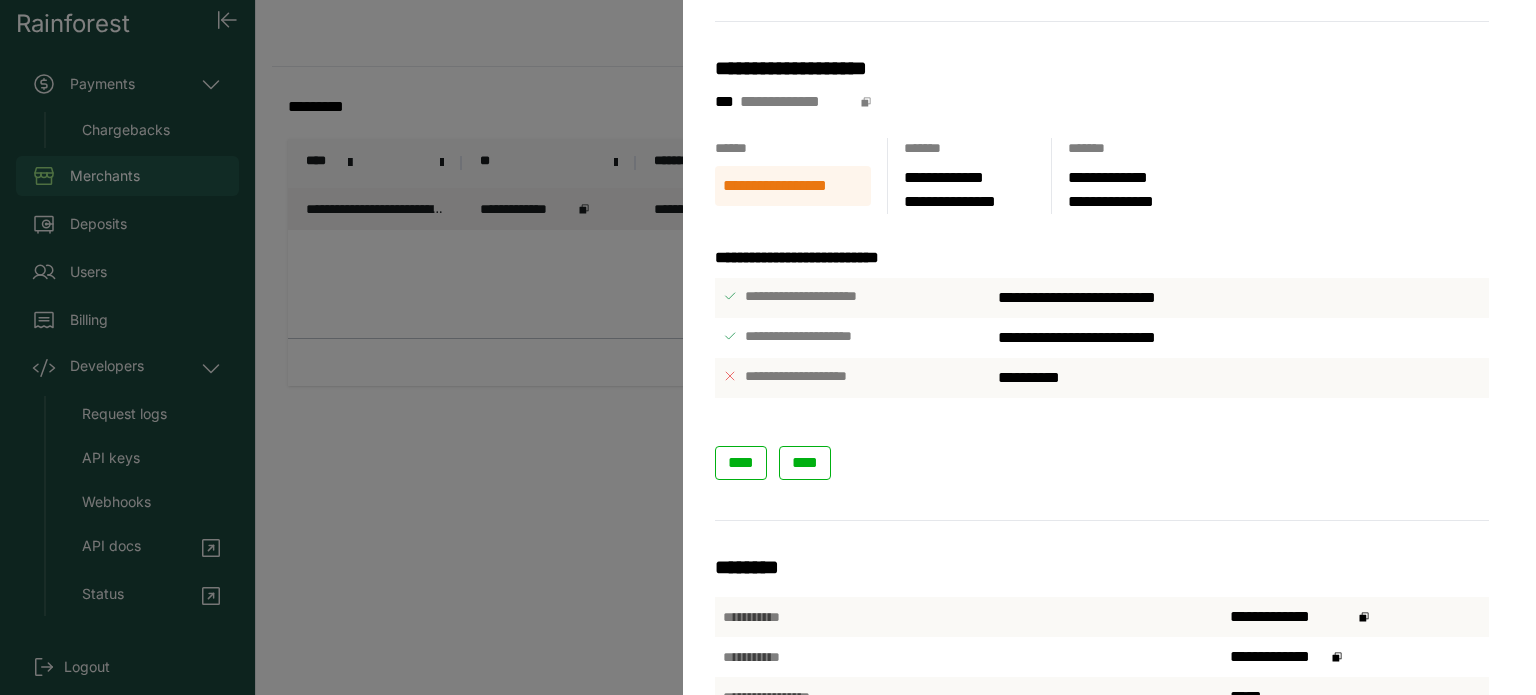 click on "**********" at bounding box center [768, 347] 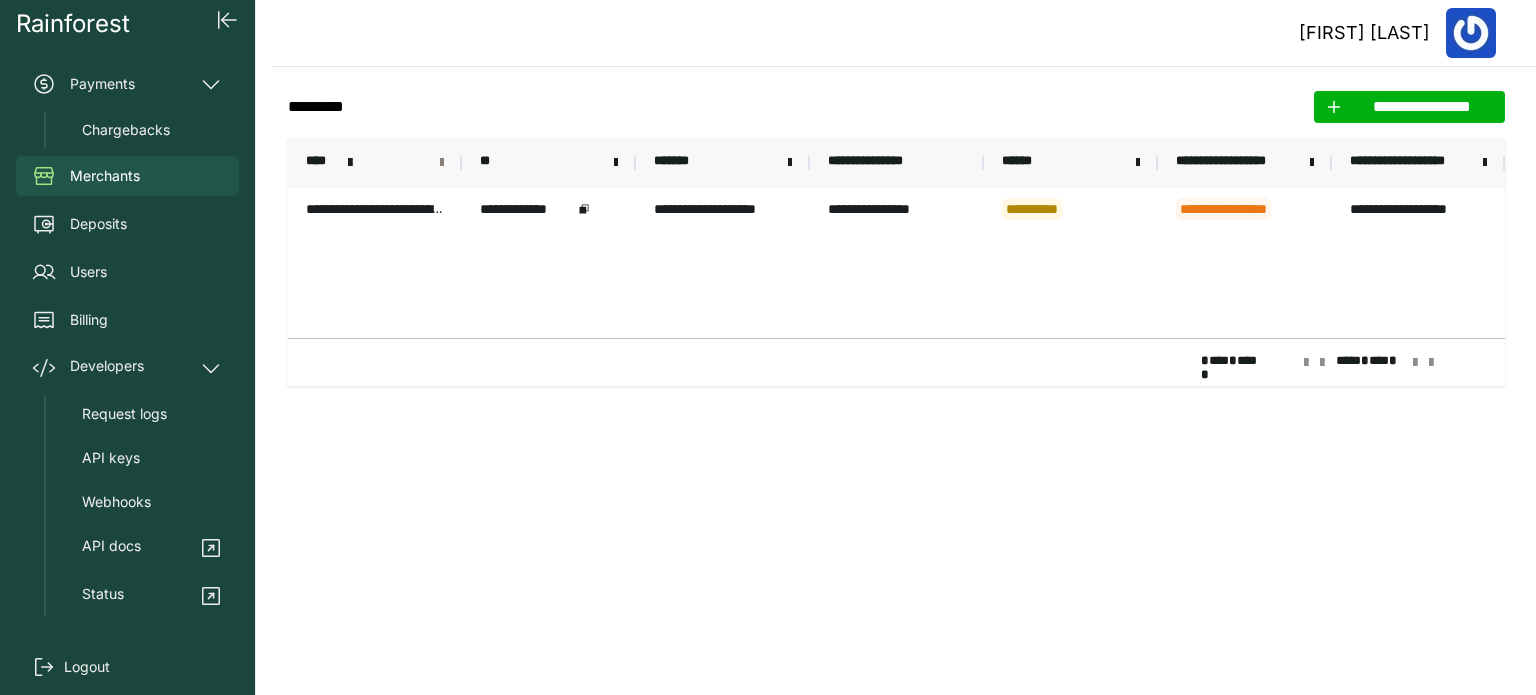 click at bounding box center (442, 163) 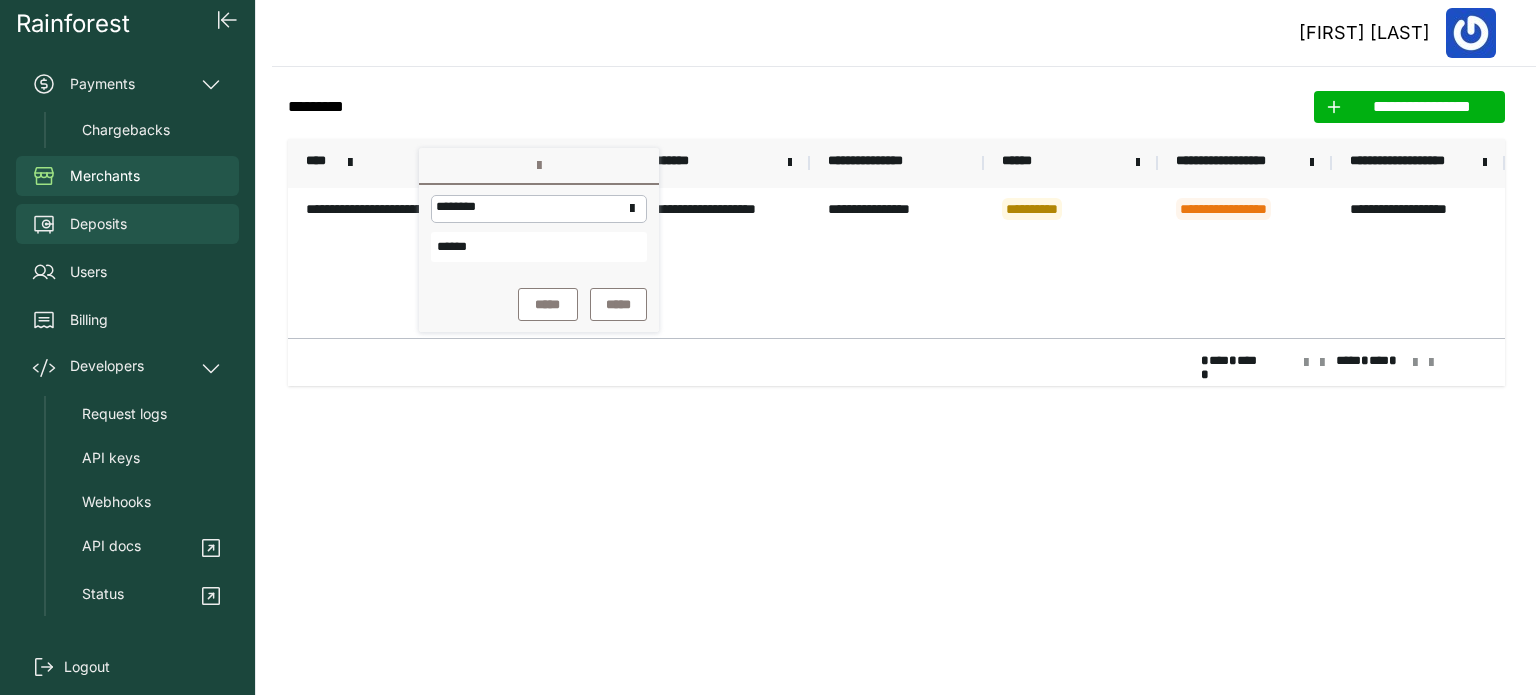 drag, startPoint x: 520, startPoint y: 254, endPoint x: 192, endPoint y: 242, distance: 328.21945 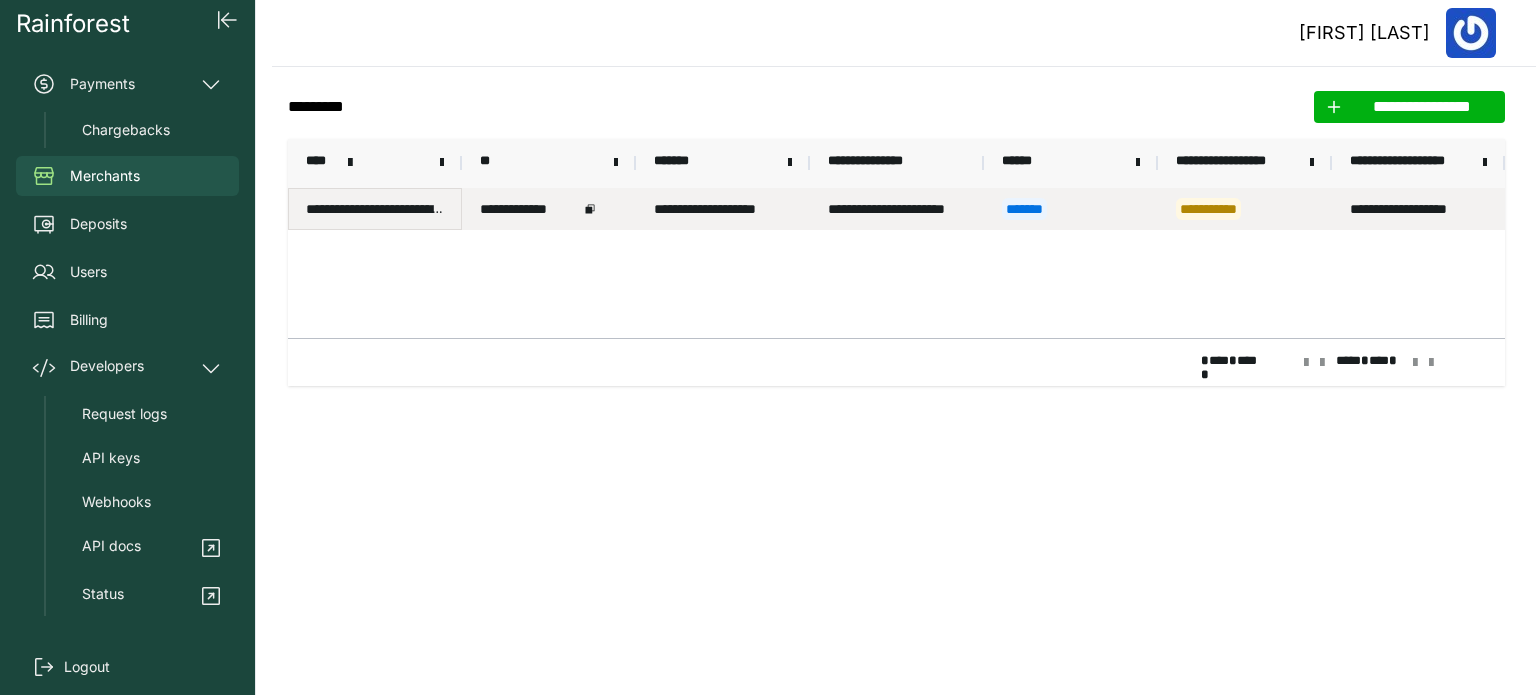 click on "**********" at bounding box center [375, 209] 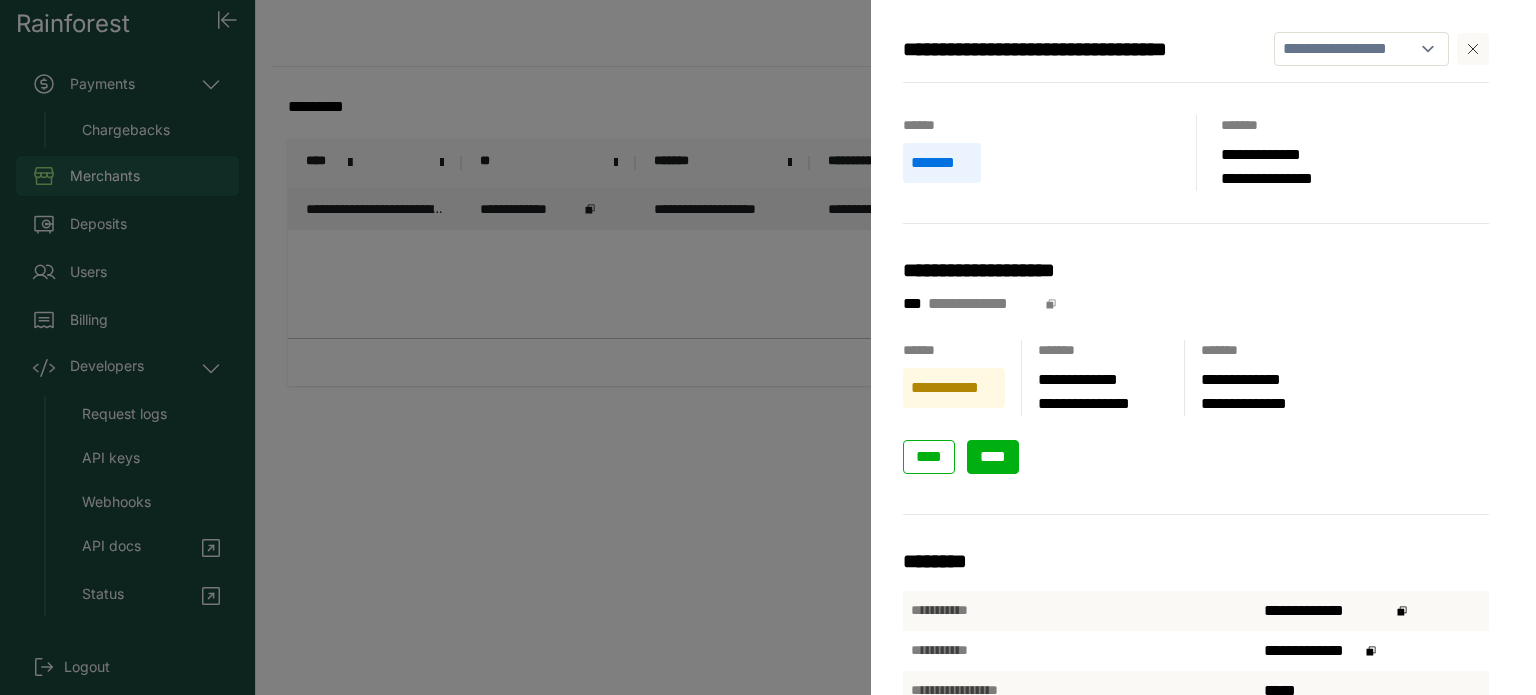 click on "****" at bounding box center [993, 457] 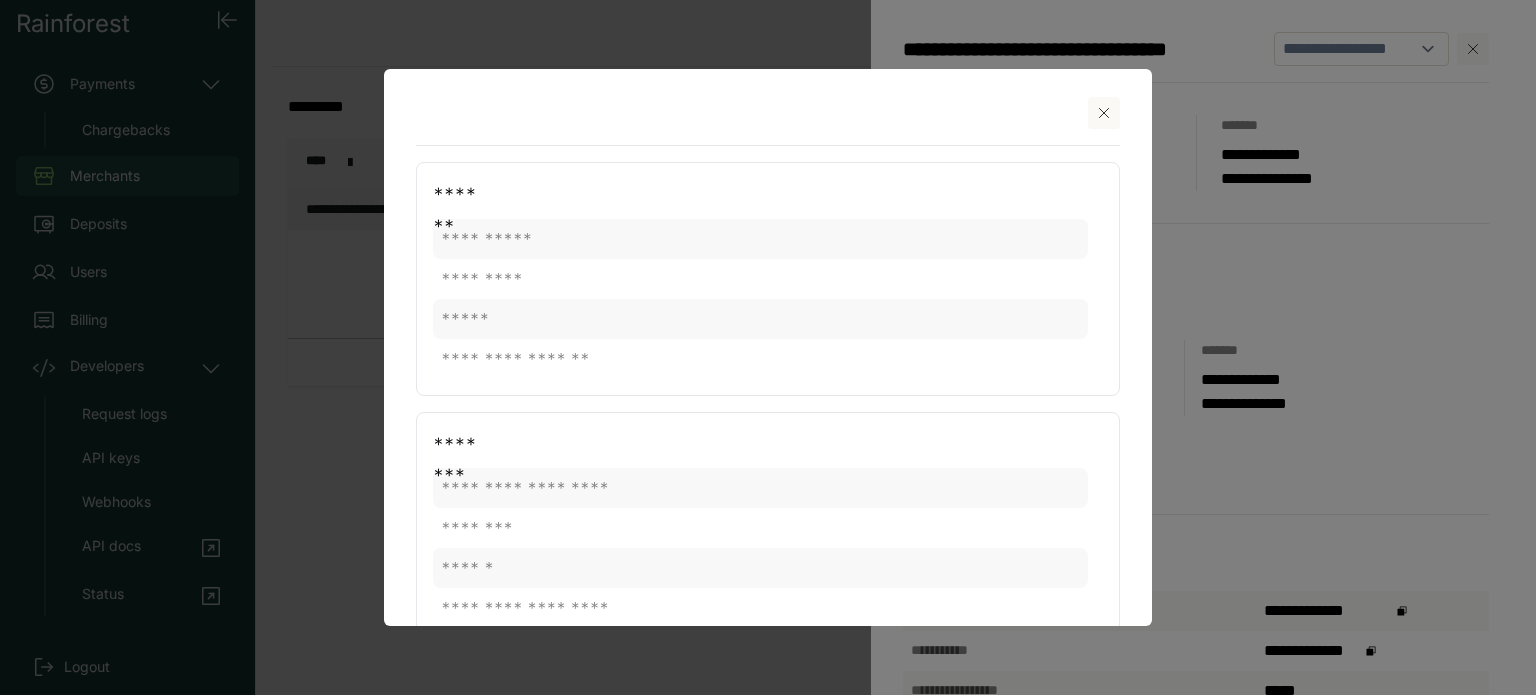 scroll, scrollTop: 0, scrollLeft: 0, axis: both 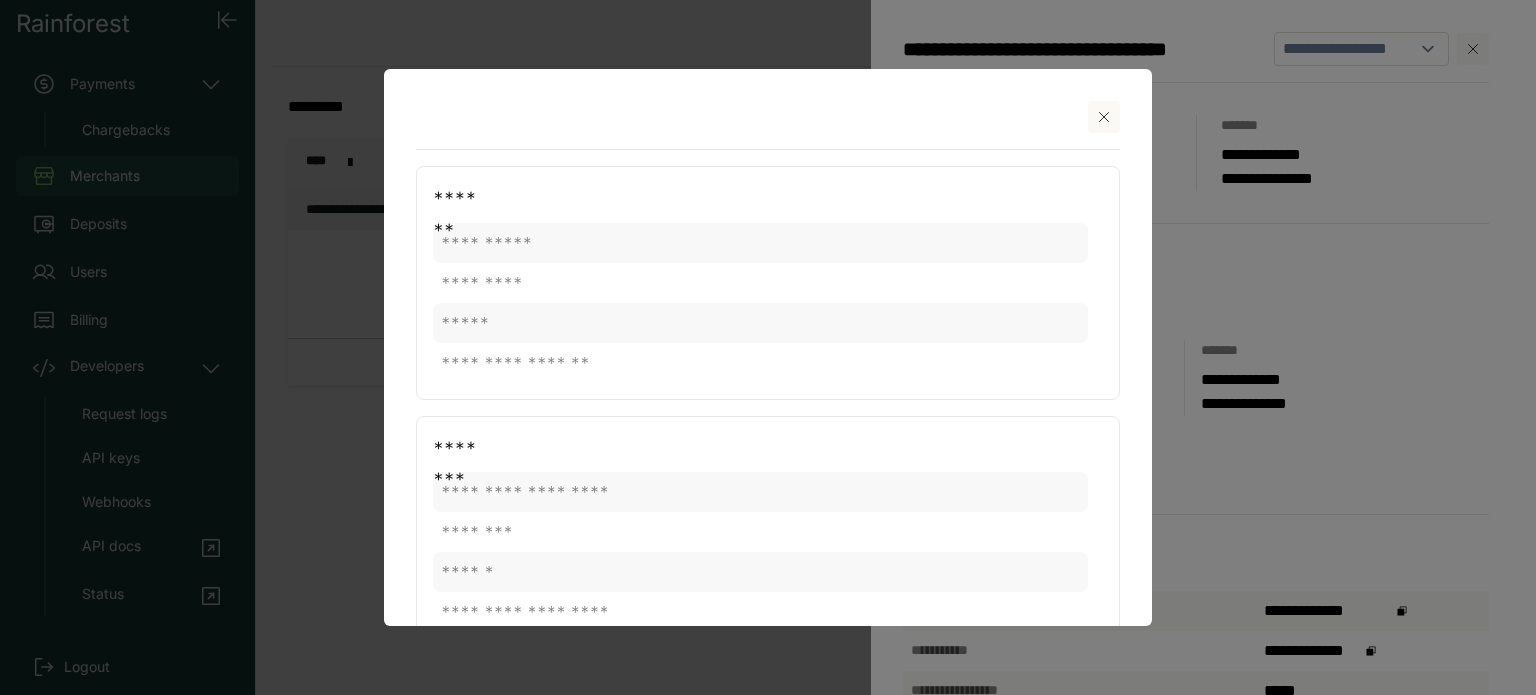 click at bounding box center (1104, 117) 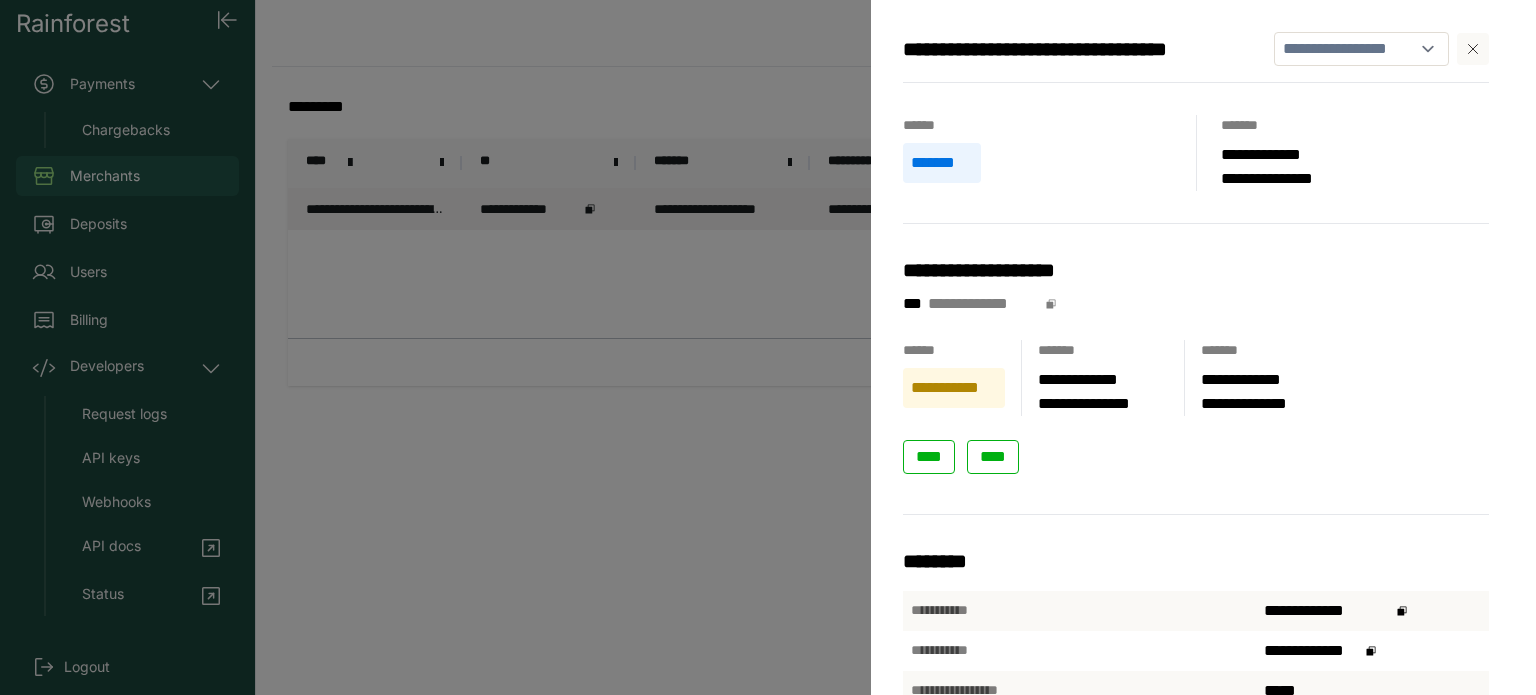 click on "**********" at bounding box center (768, 347) 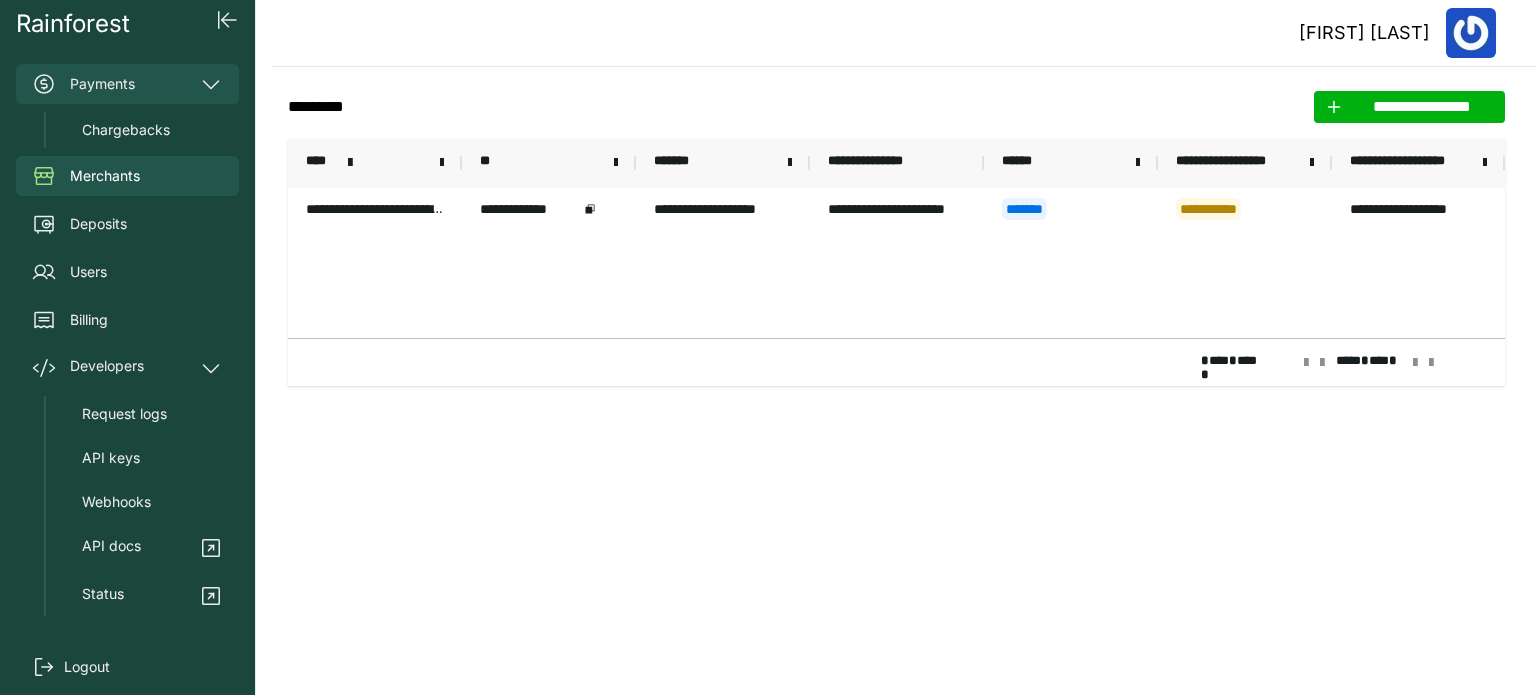 click on "Payments" at bounding box center (127, 84) 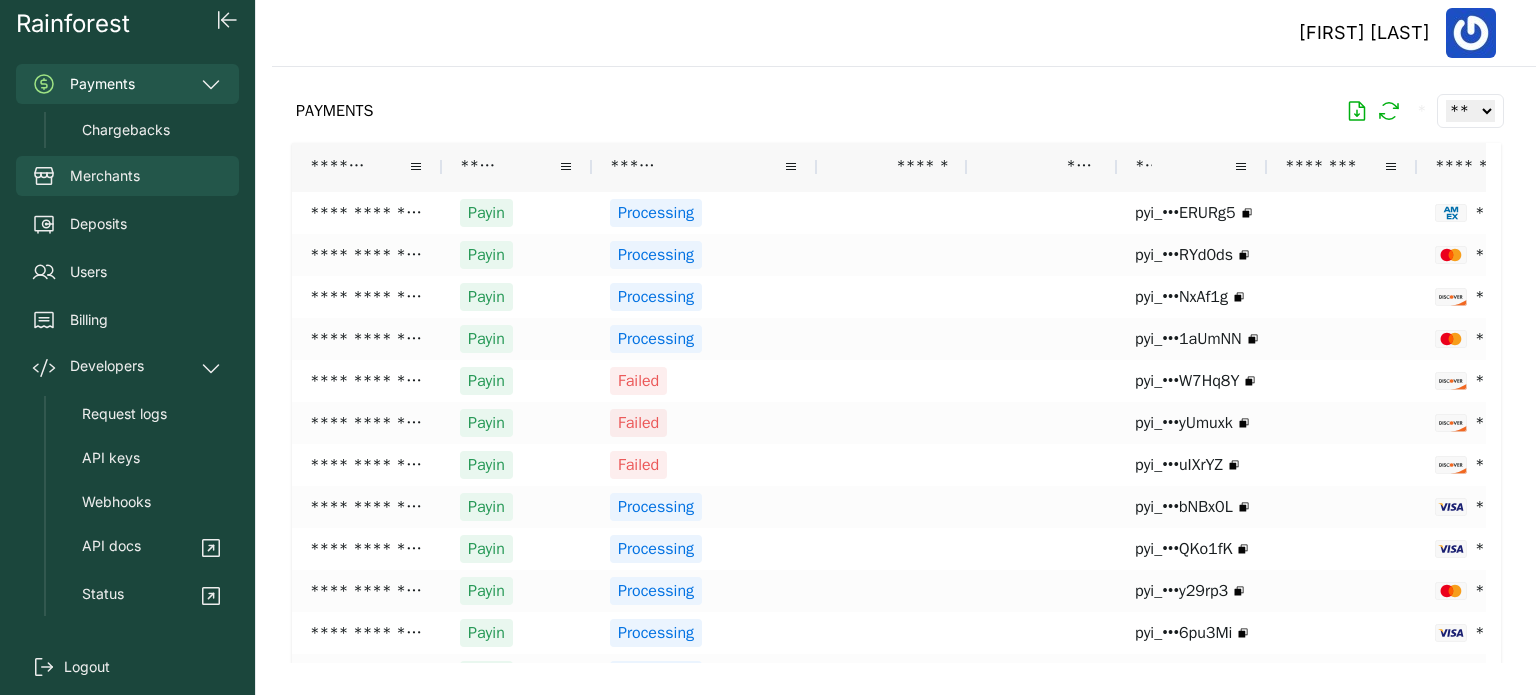 click on "Merchants" at bounding box center (105, 176) 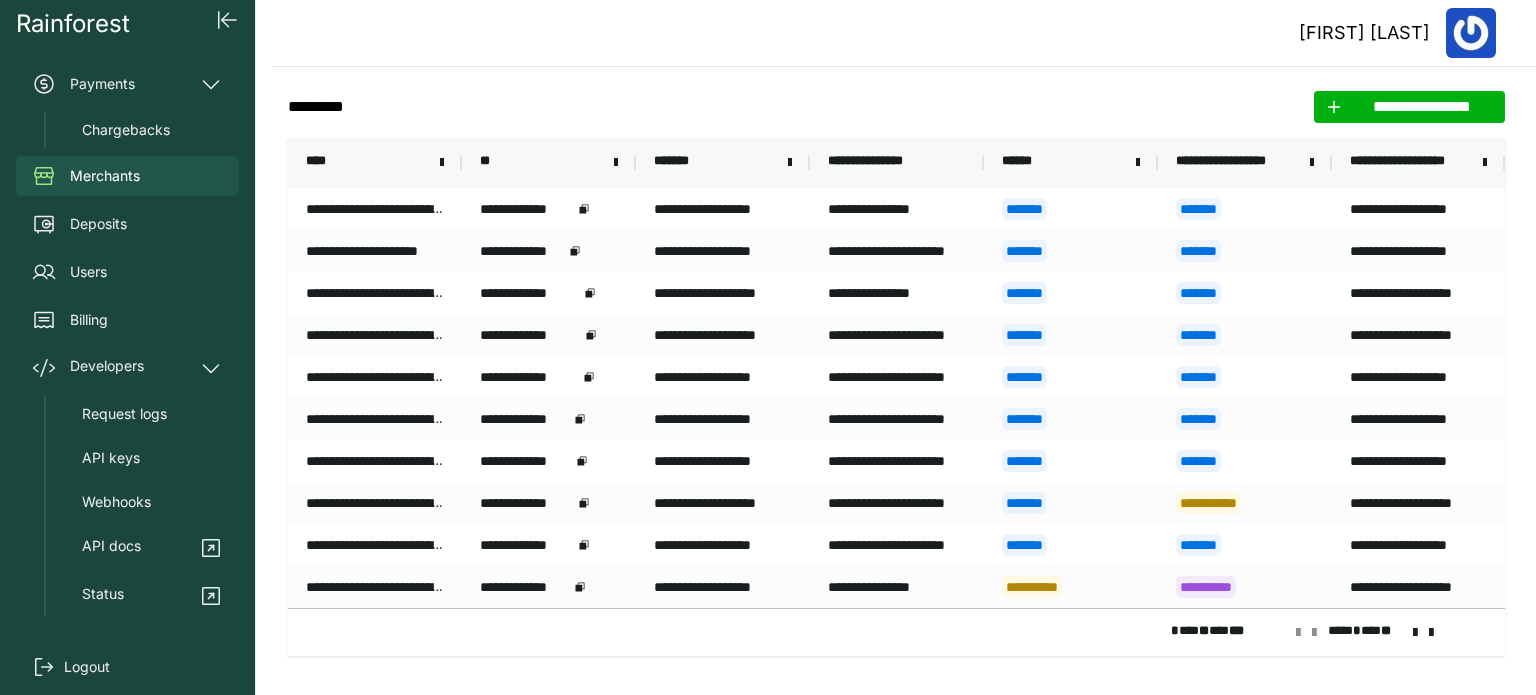 click on "**********" at bounding box center (1410, 163) 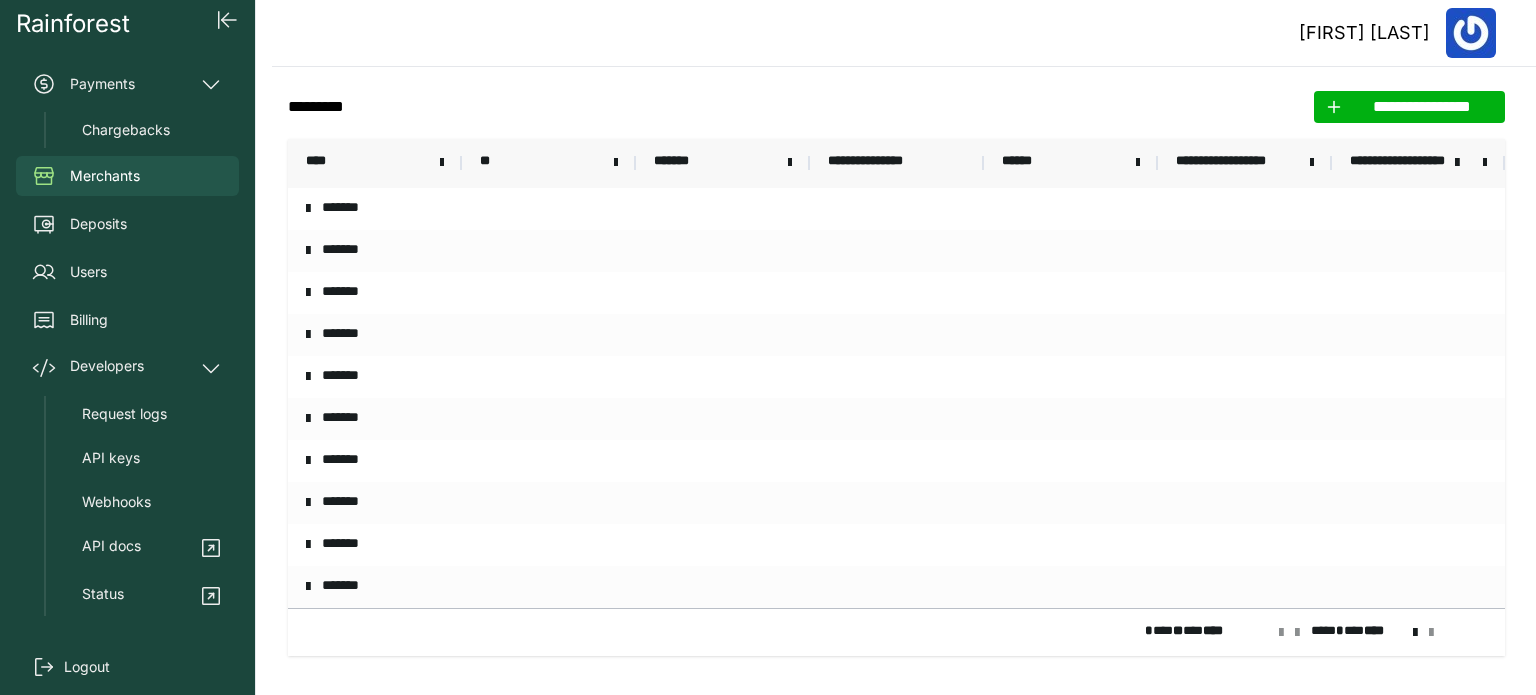 click on "**********" at bounding box center [1410, 163] 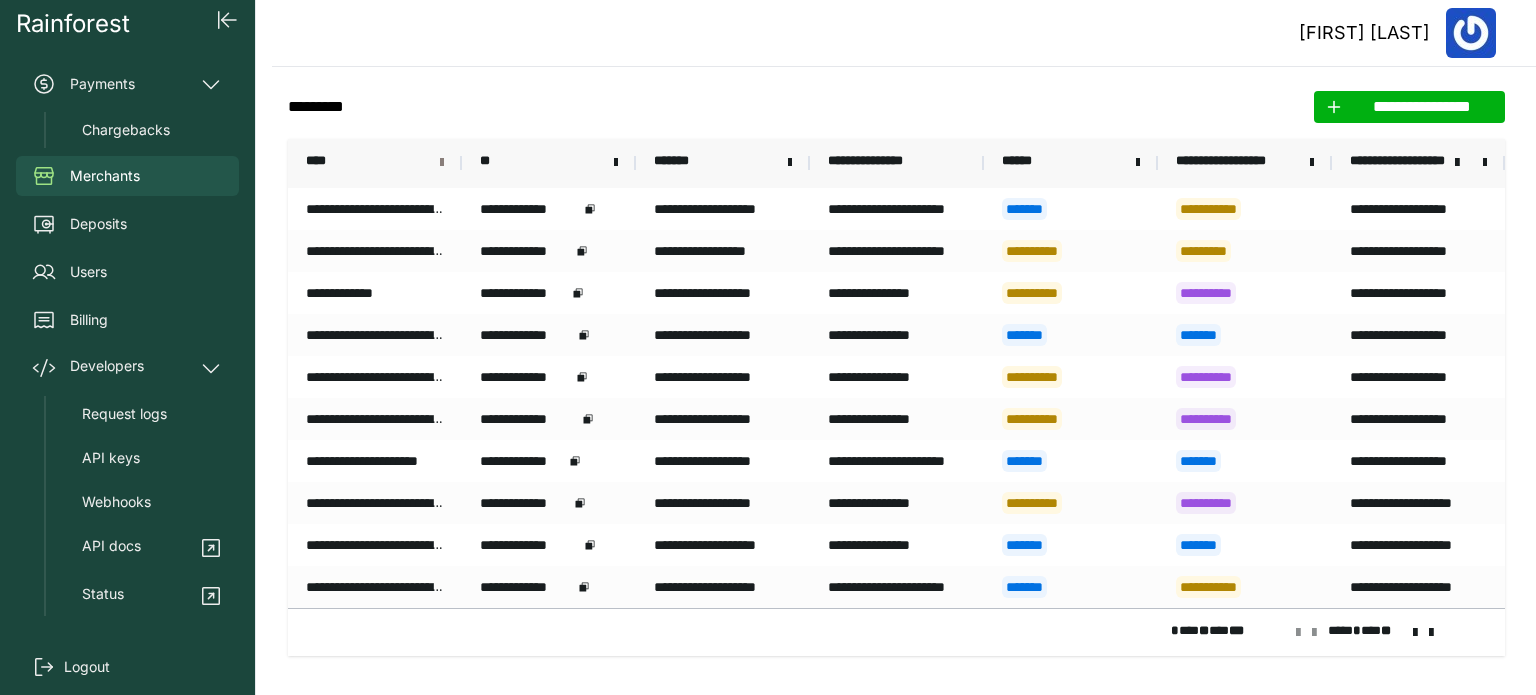 click at bounding box center (442, 163) 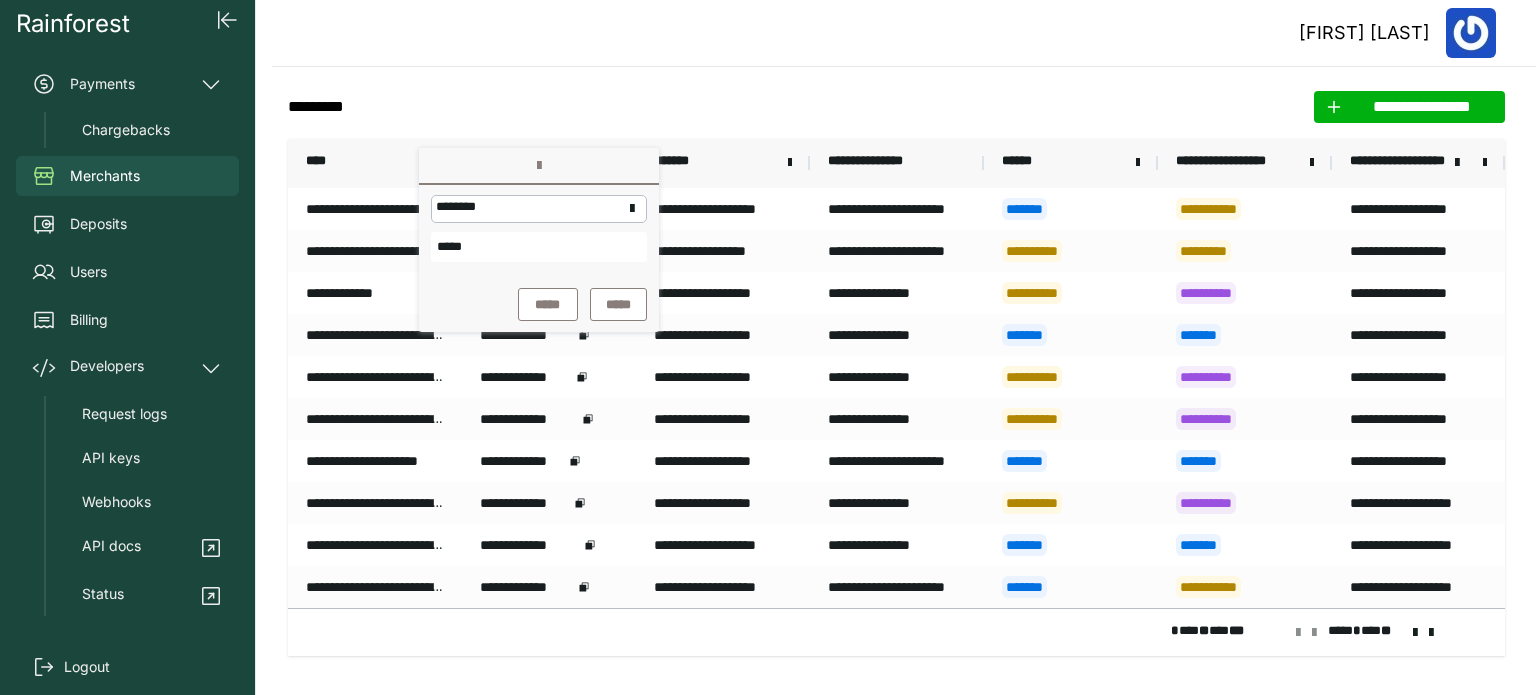 type on "*****" 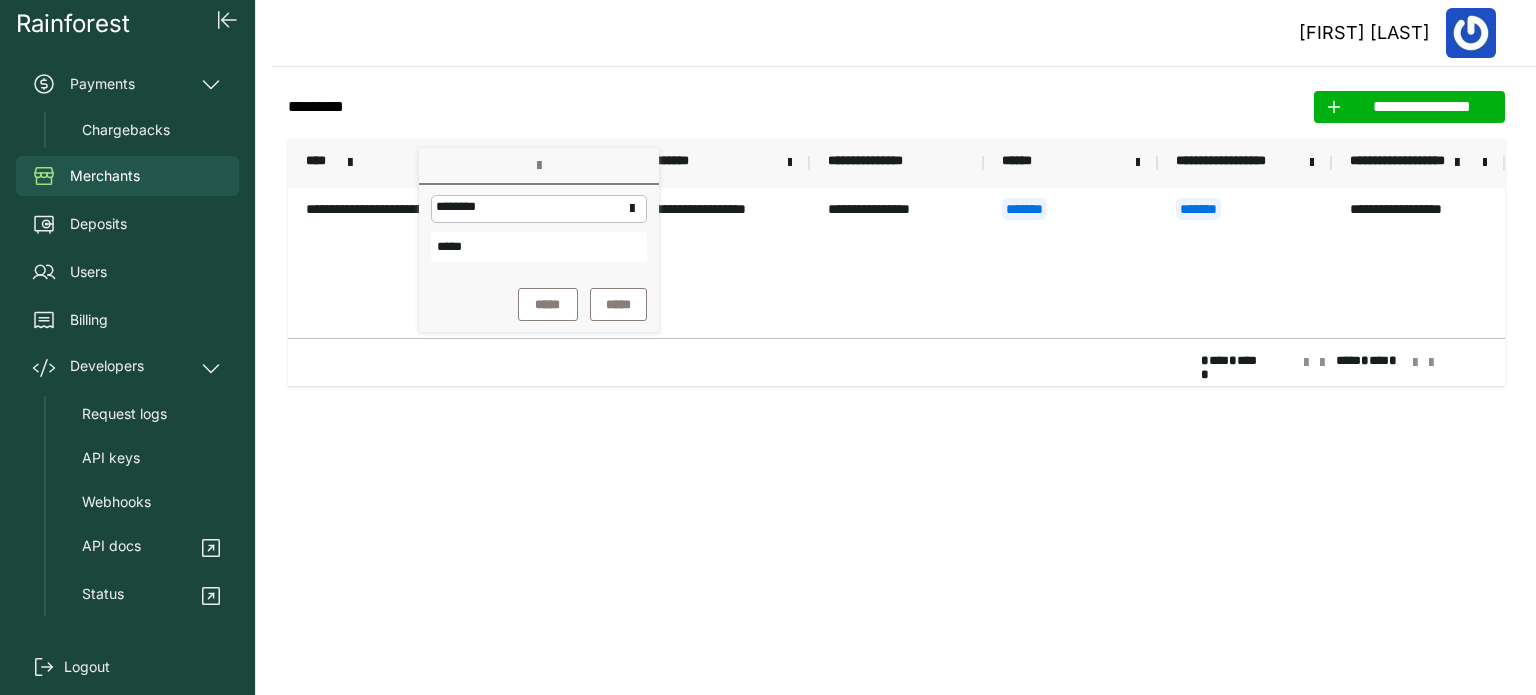 click on "Rainforest Payments Chargebacks Merchants Deposits Users Billing Developers Request logs API keys Webhooks API docs Status" at bounding box center [127, 312] 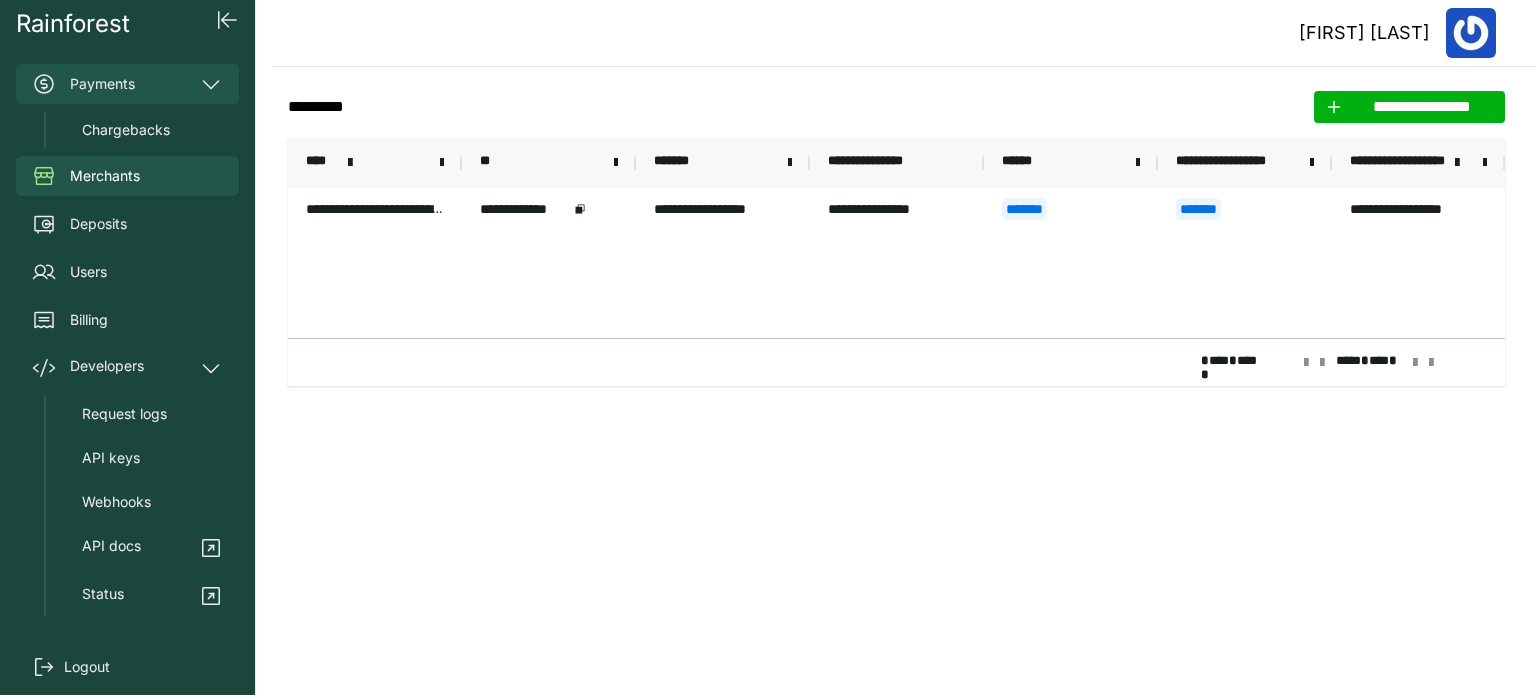 click on "Payments" at bounding box center [127, 84] 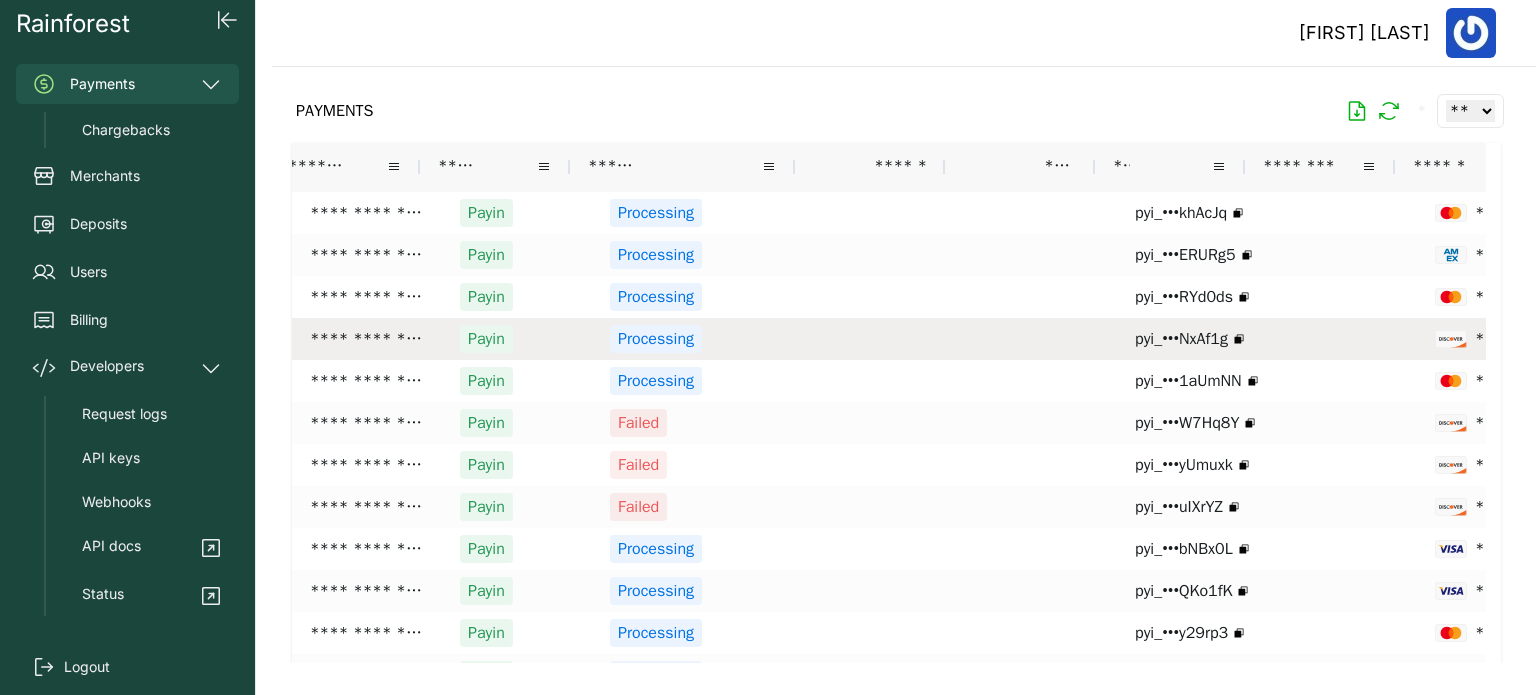 scroll, scrollTop: 0, scrollLeft: 556, axis: horizontal 